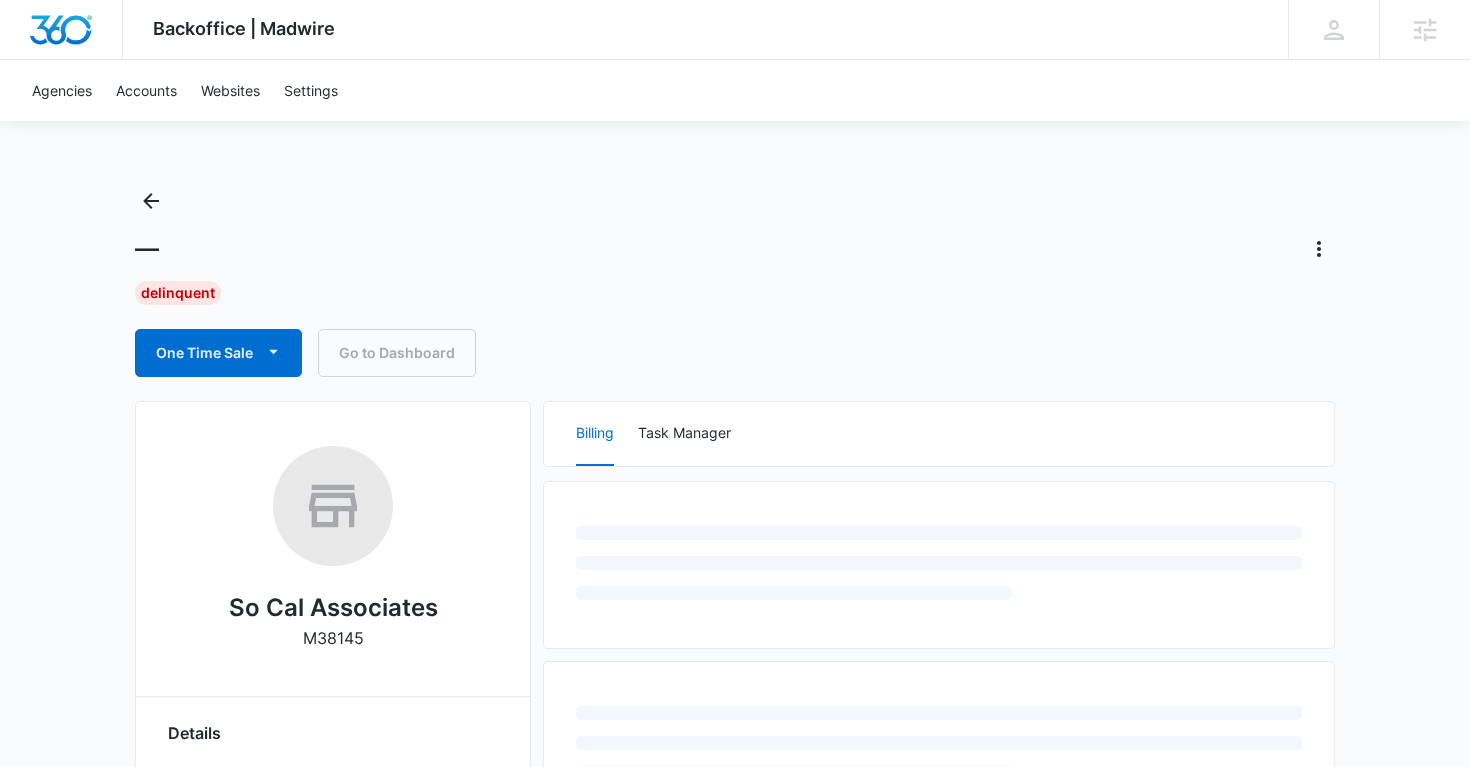 scroll, scrollTop: 0, scrollLeft: 0, axis: both 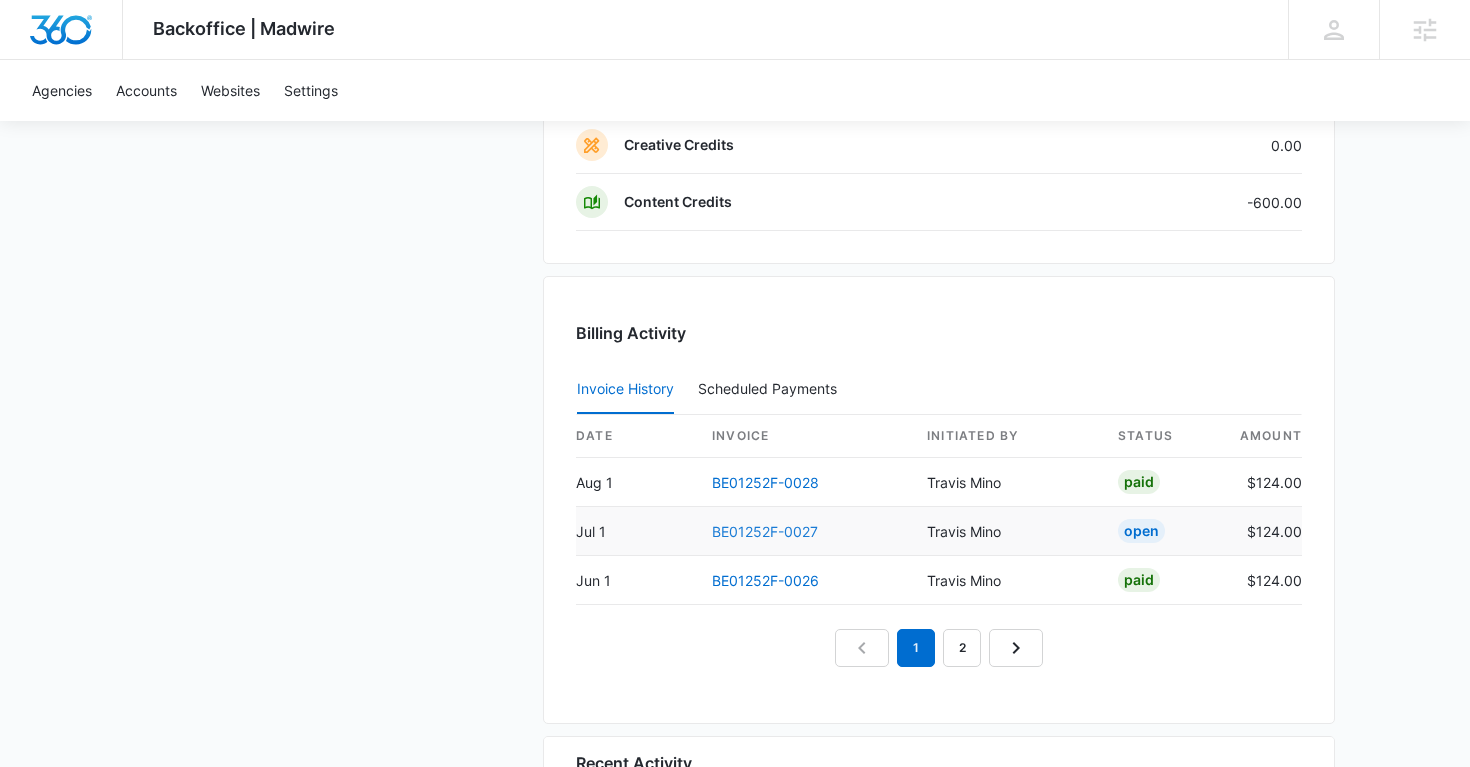 click on "BE01252F-0027" at bounding box center (765, 531) 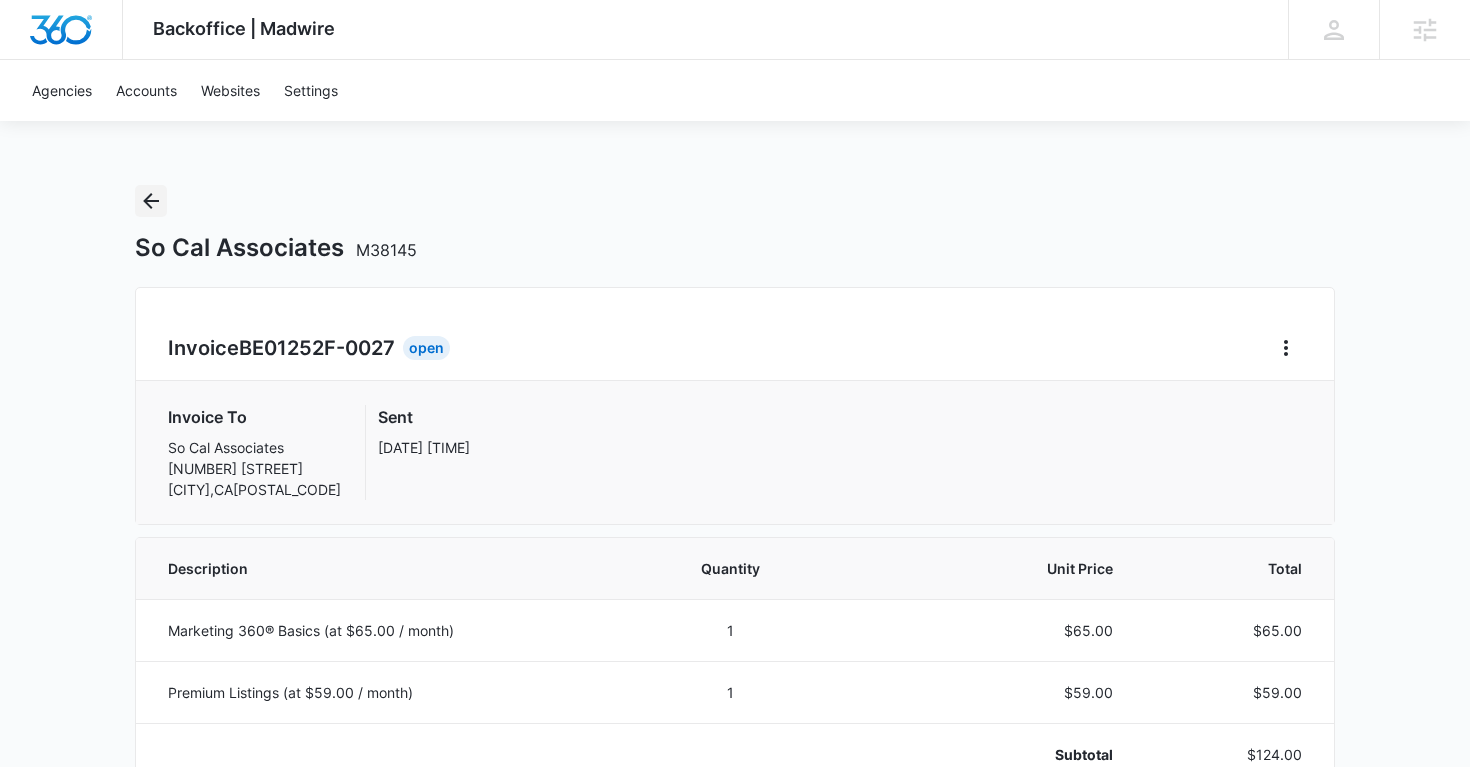 click 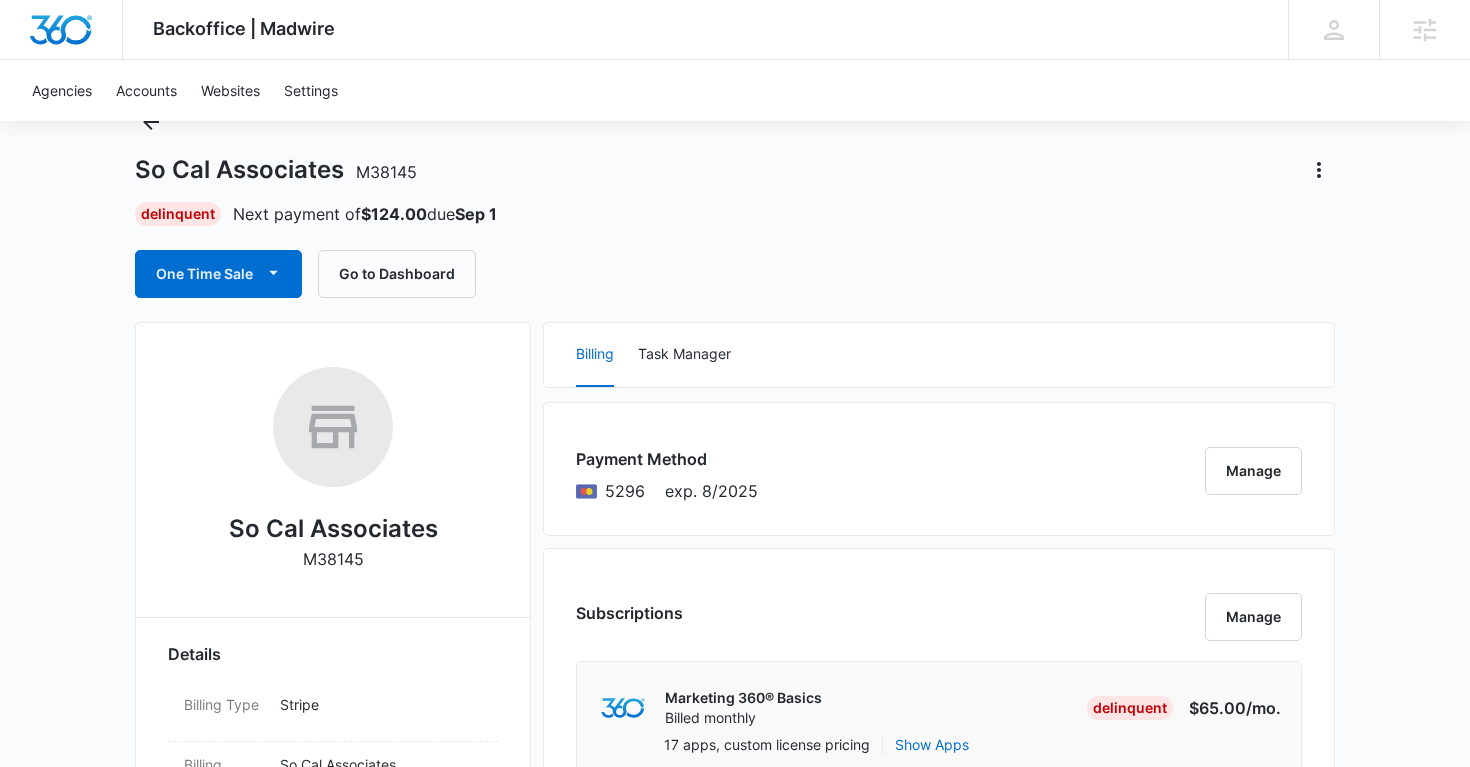 scroll, scrollTop: 0, scrollLeft: 0, axis: both 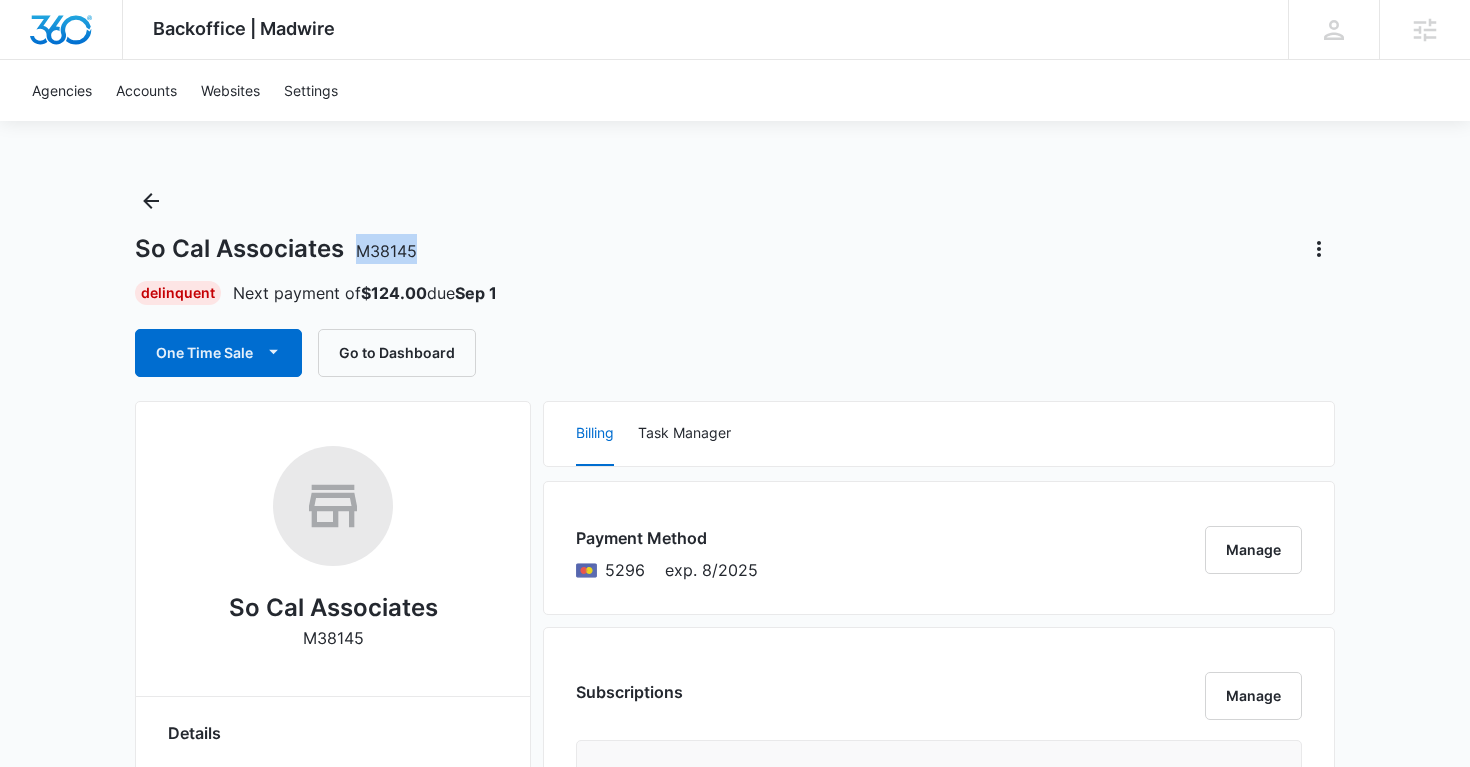 copy on "M38145" 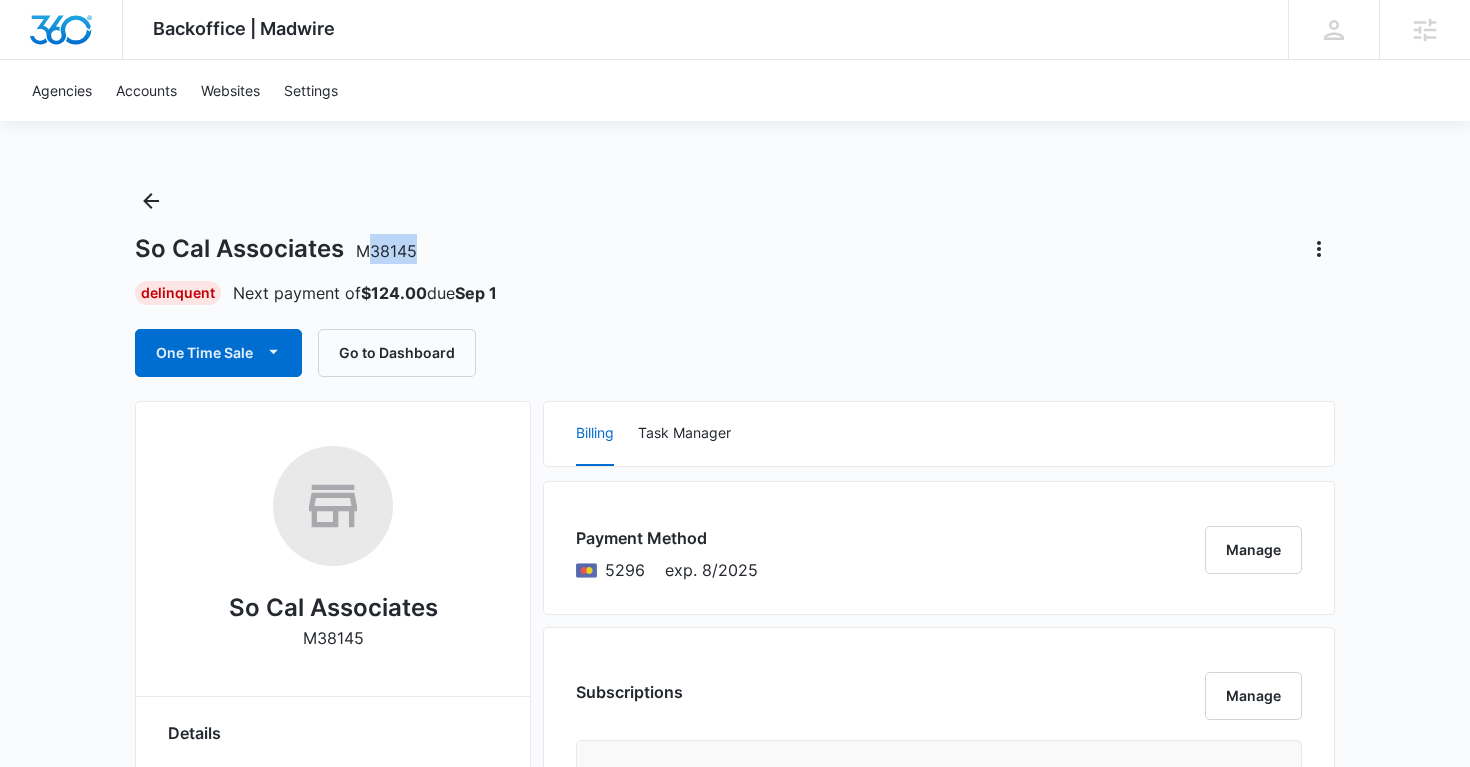drag, startPoint x: 427, startPoint y: 252, endPoint x: 362, endPoint y: 252, distance: 65 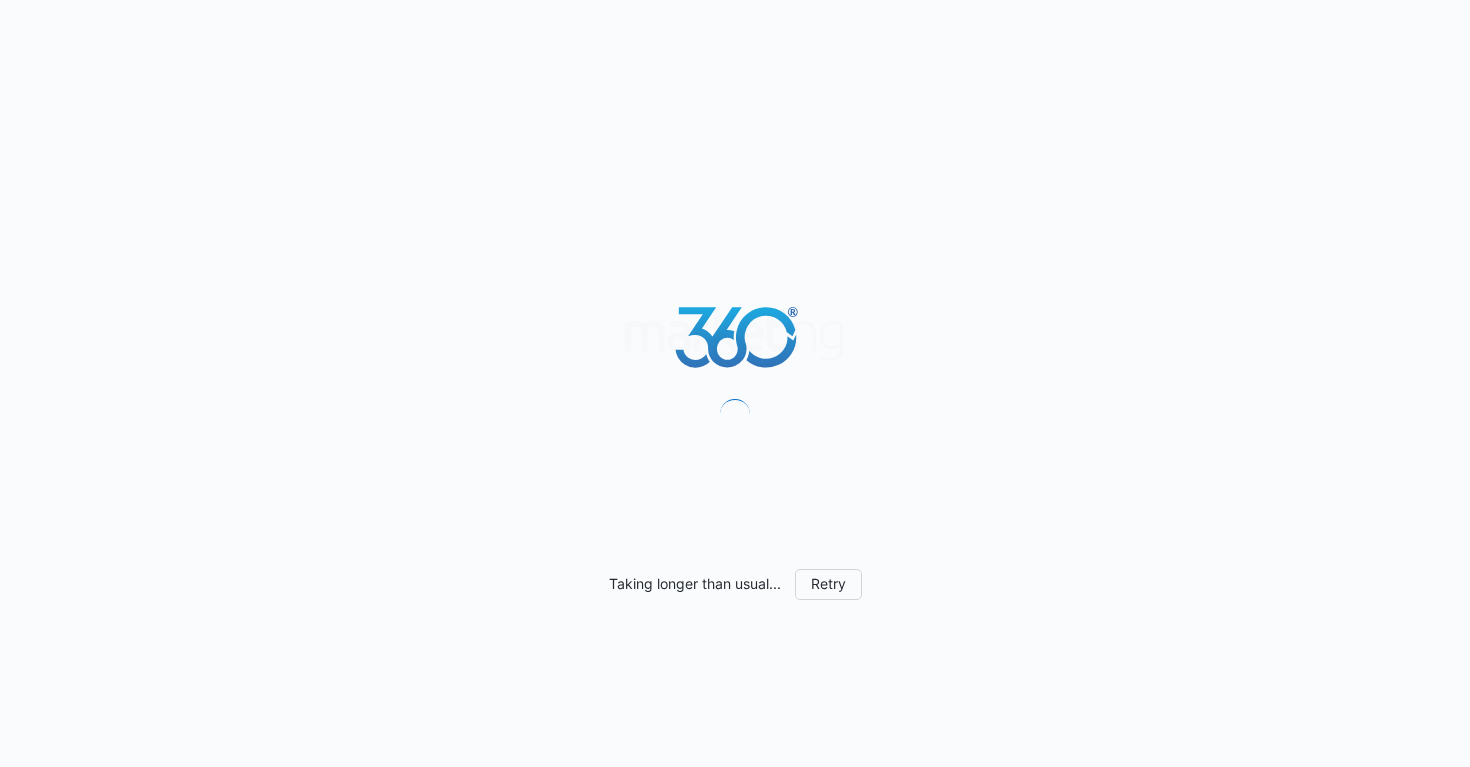 scroll, scrollTop: 0, scrollLeft: 0, axis: both 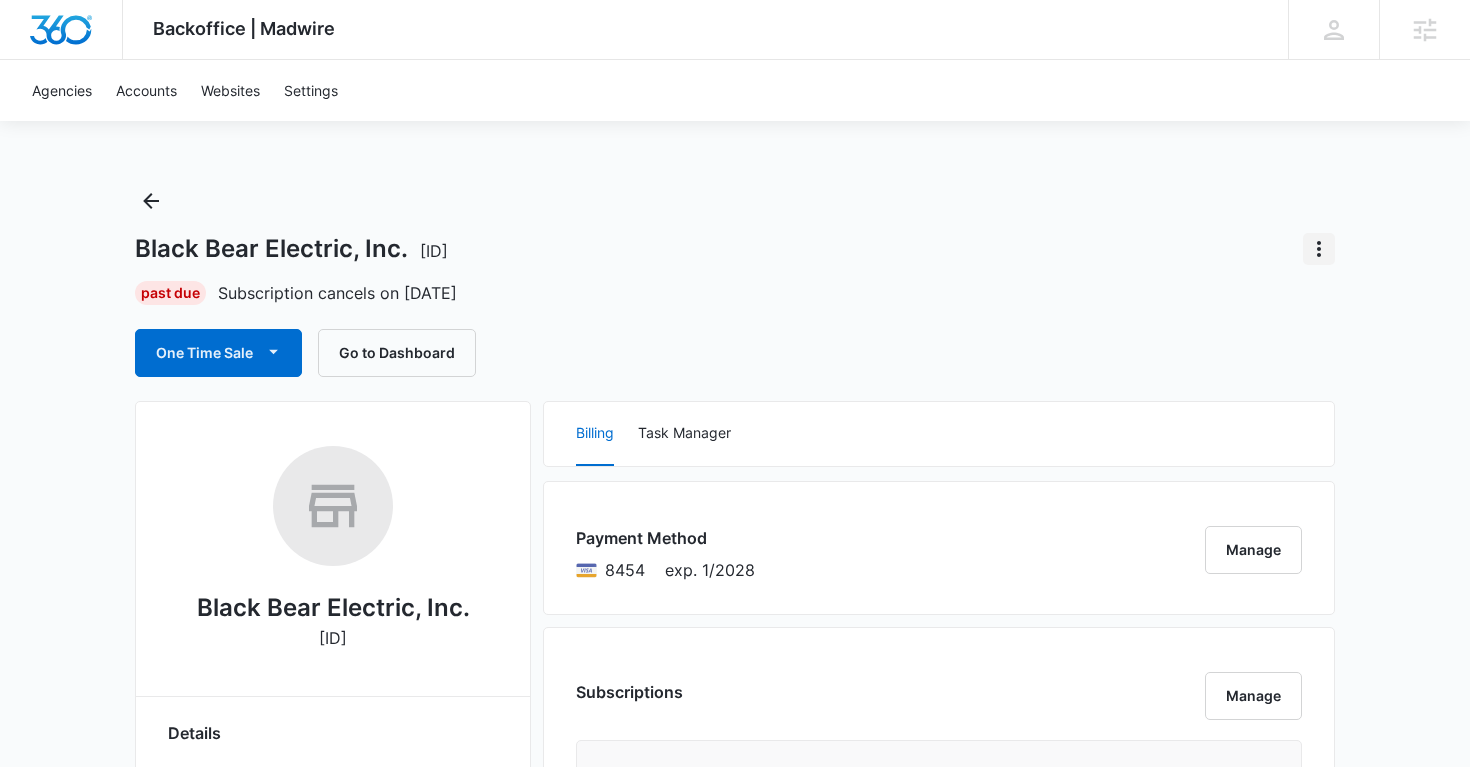 click 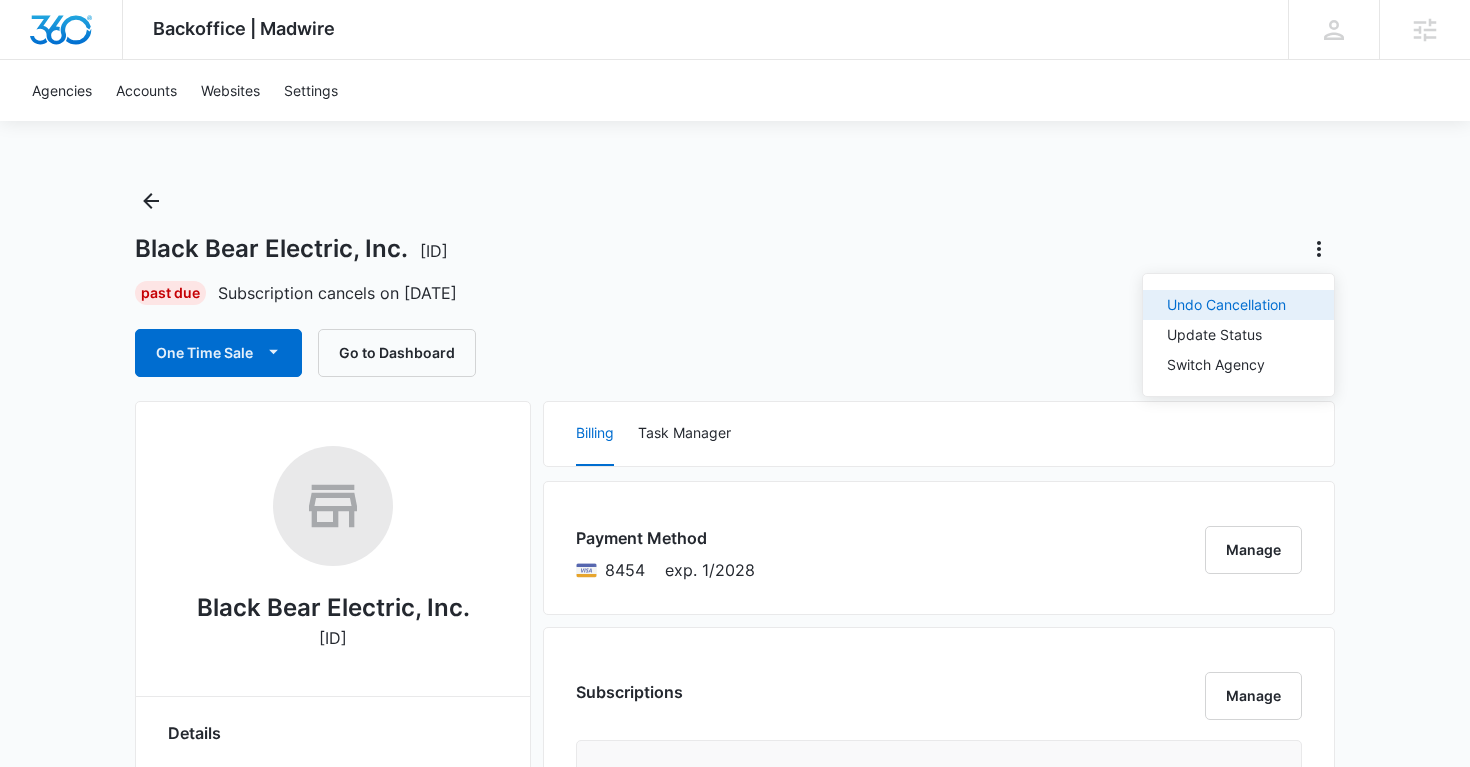 click on "Undo Cancellation" at bounding box center [1226, 305] 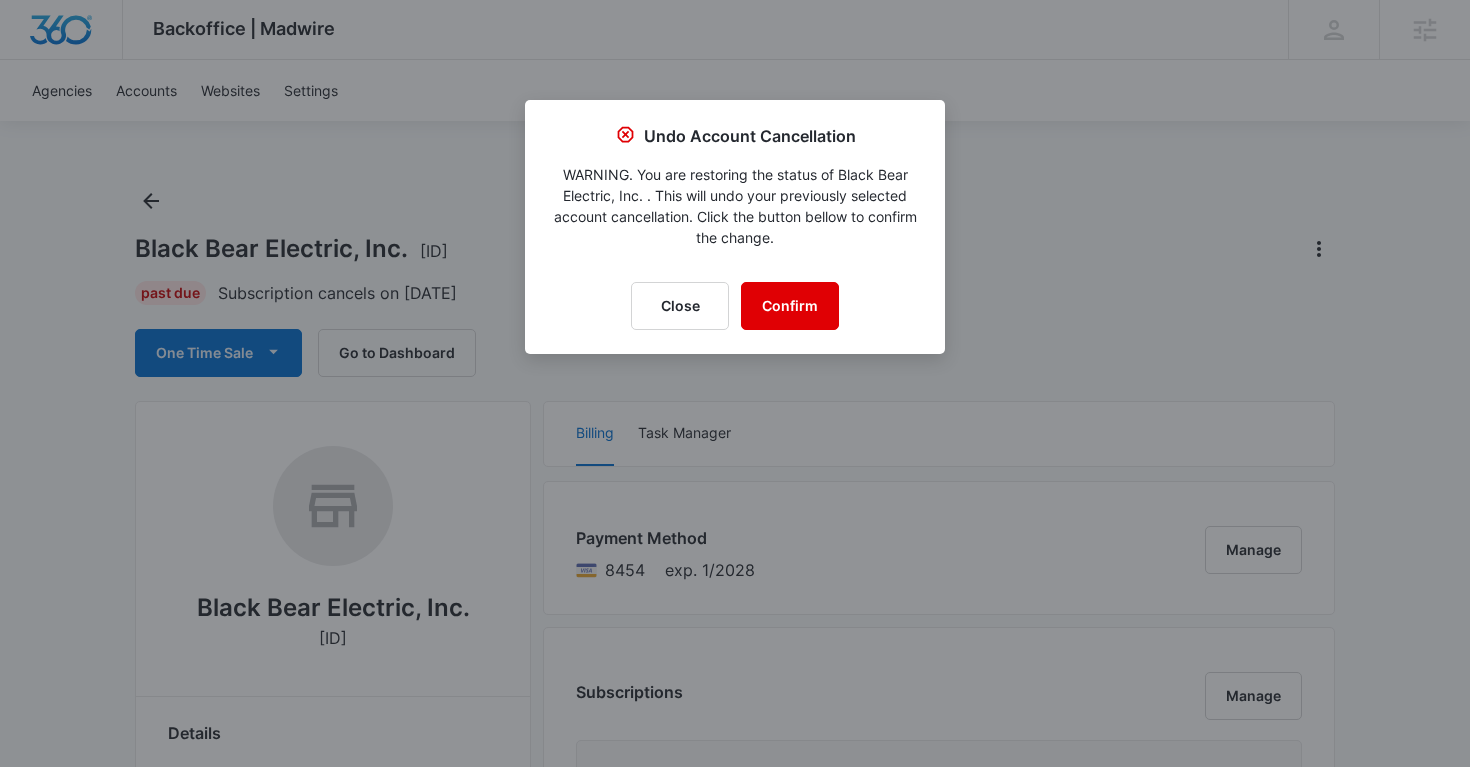 click on "Confirm" at bounding box center (790, 306) 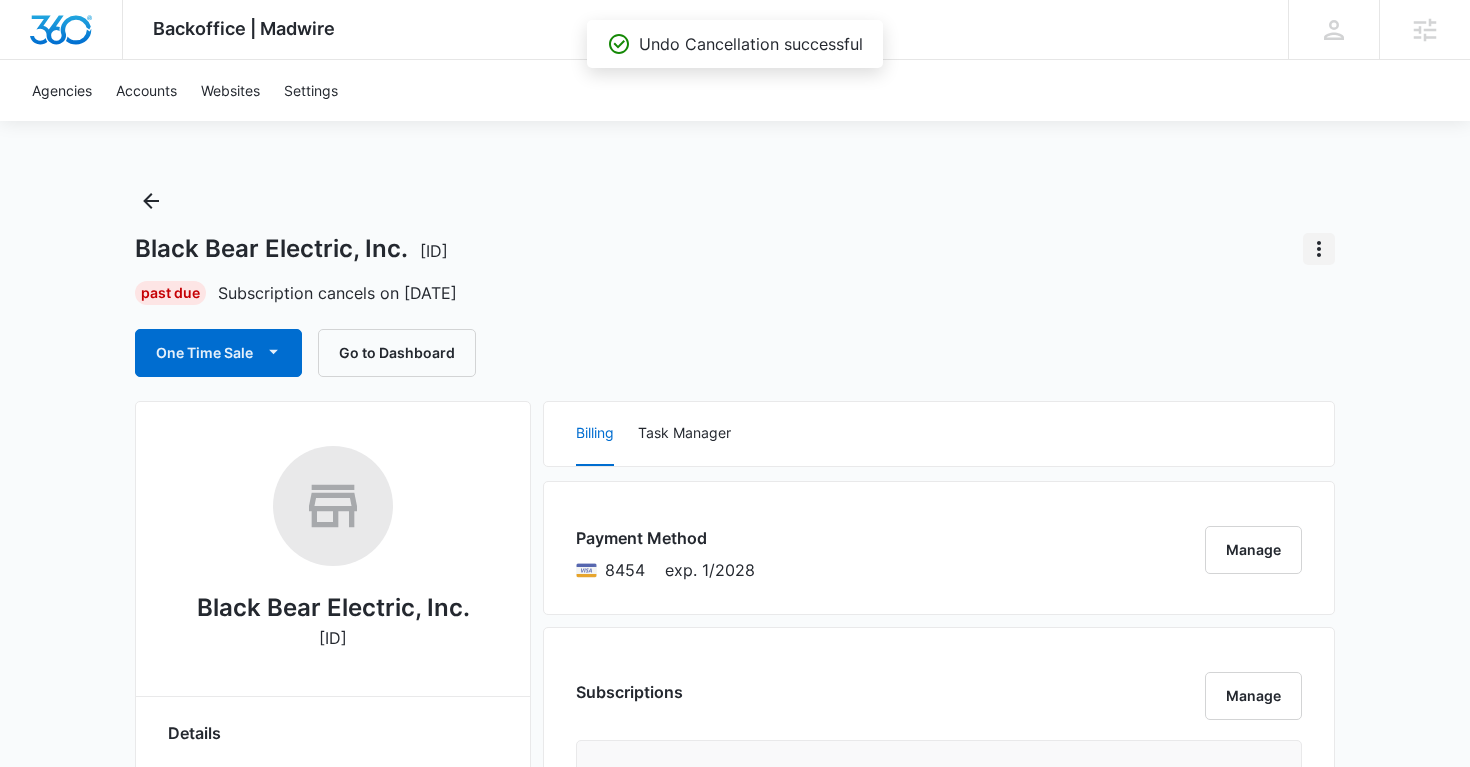 click 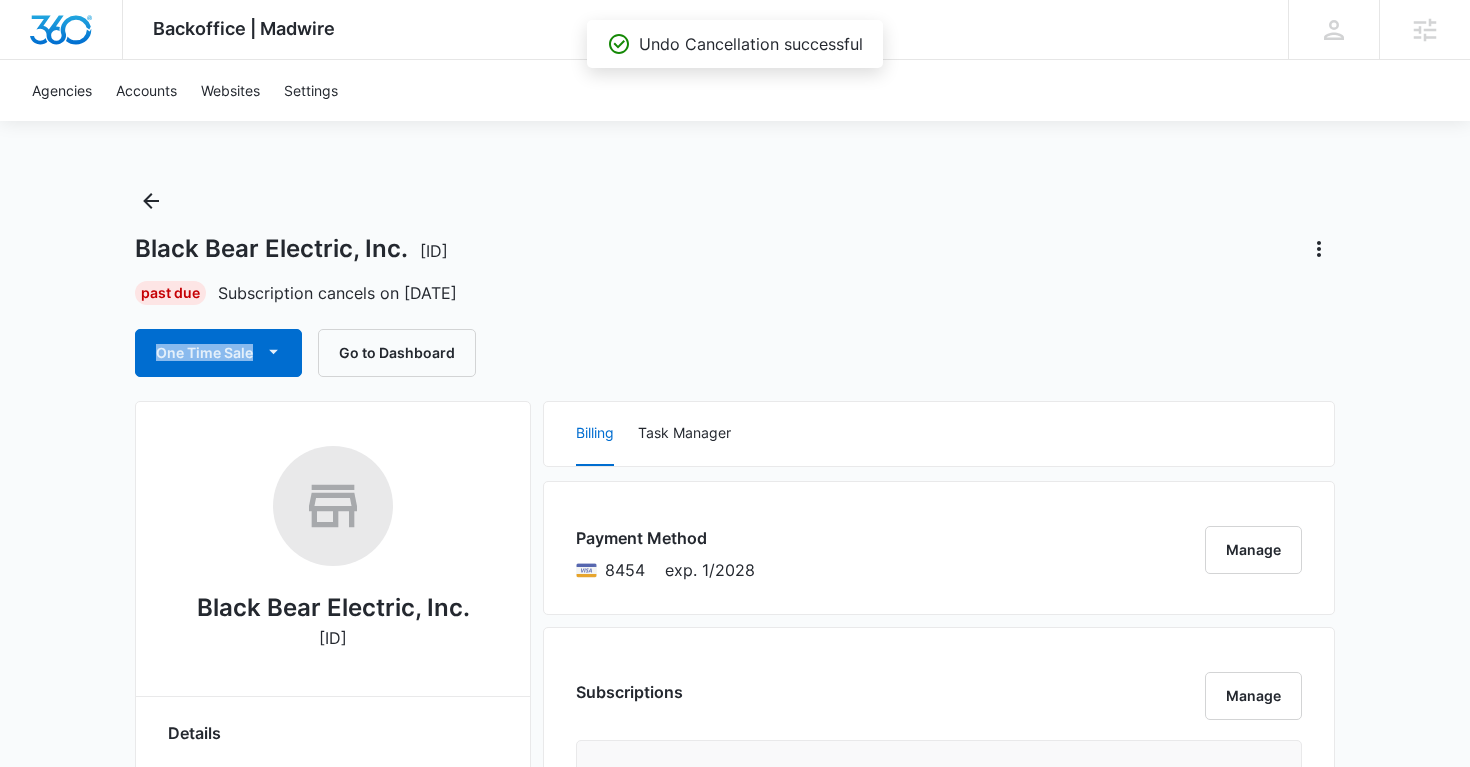click on "Black Bear Electric, Inc.  M25112 Past Due Subscription cancels on Aug 25 One Time Sale Go to Dashboard" at bounding box center (735, 281) 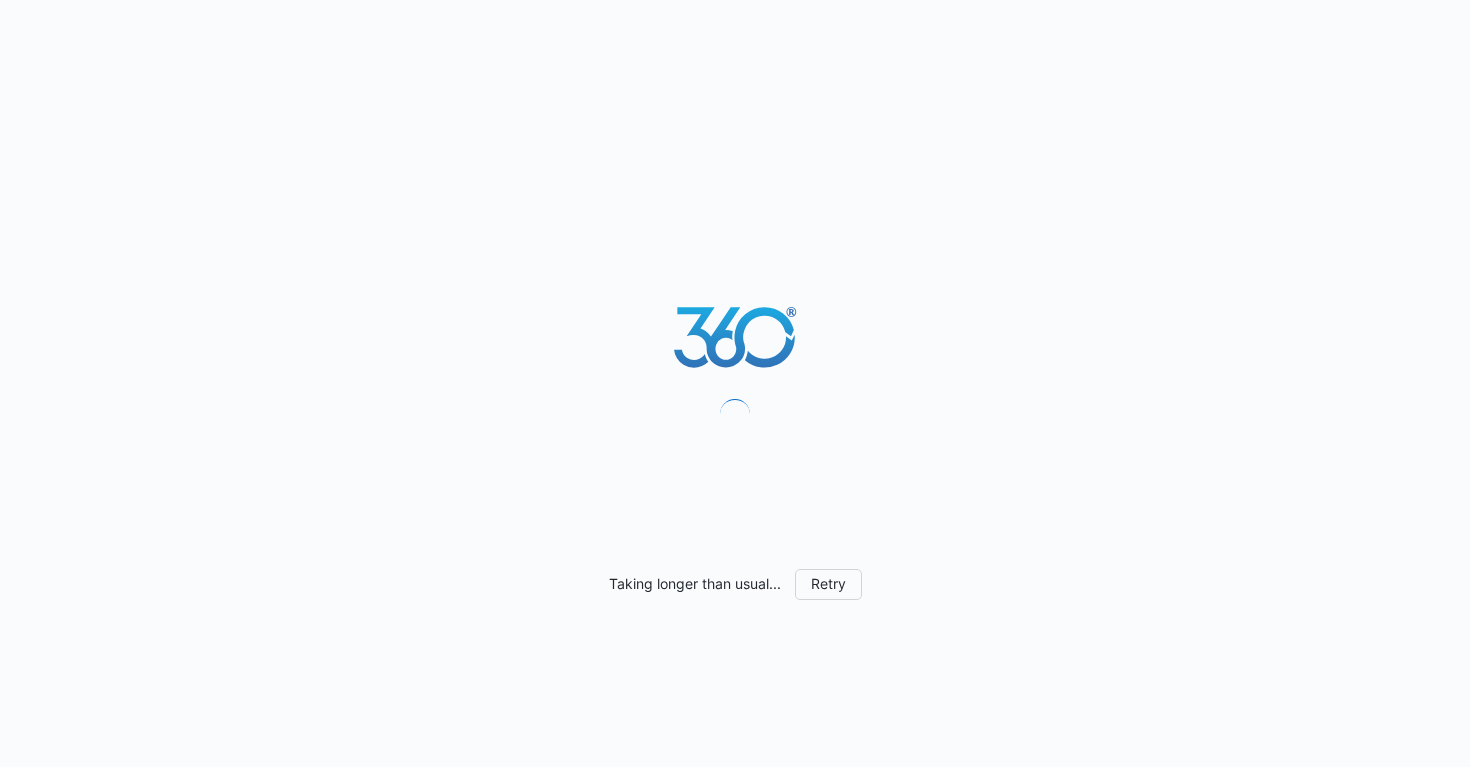scroll, scrollTop: 0, scrollLeft: 0, axis: both 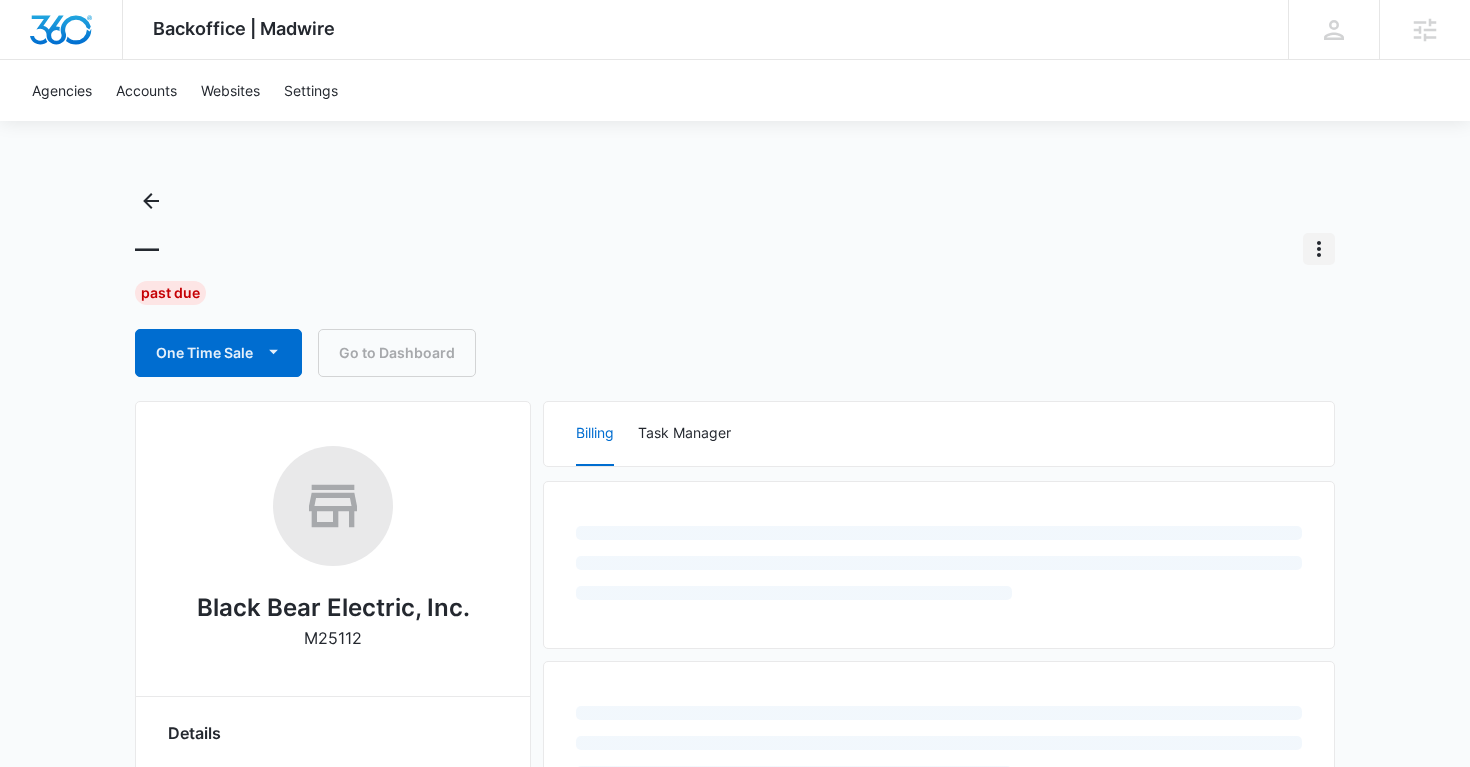 click 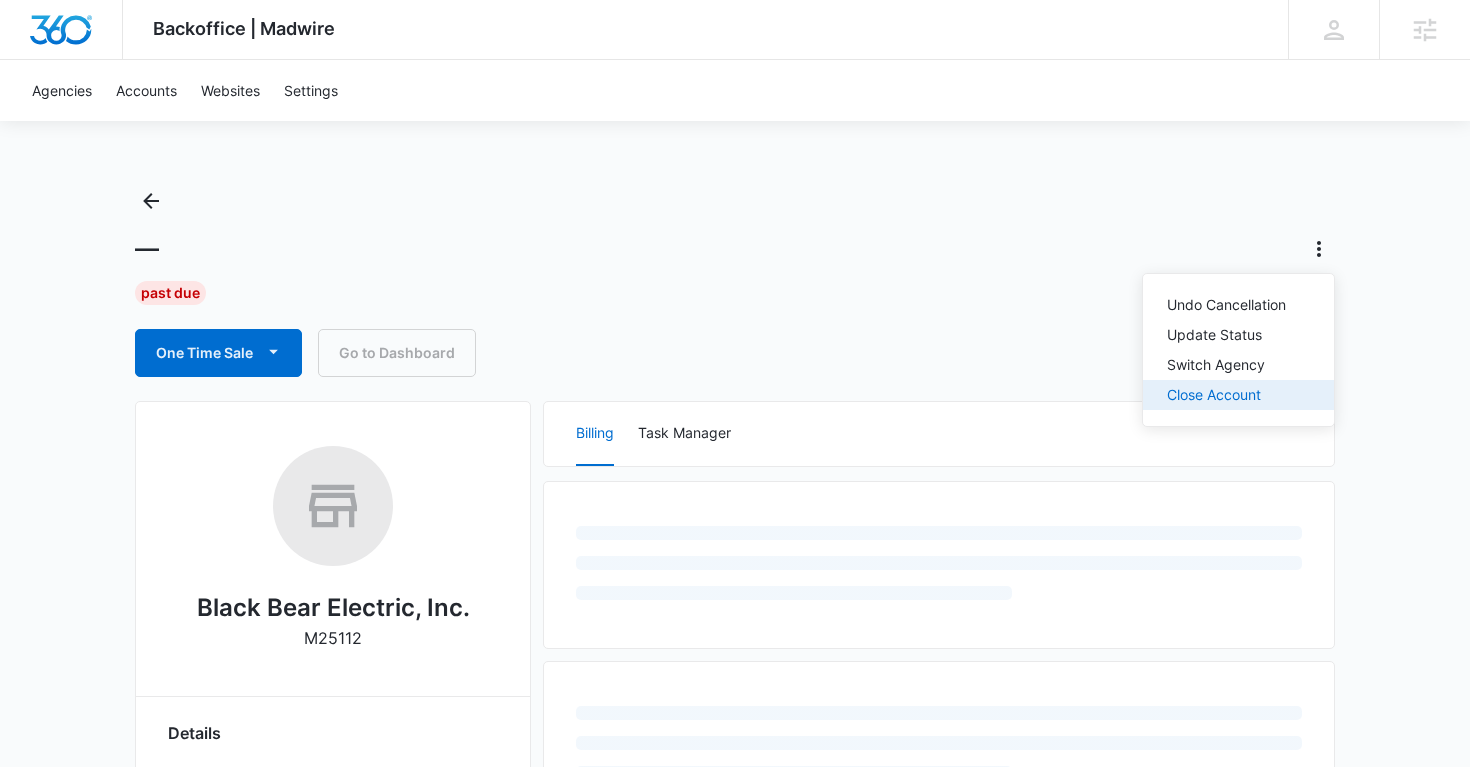 click on "Undo Cancellation Update Status Switch Agency Close Account" at bounding box center (1238, 350) 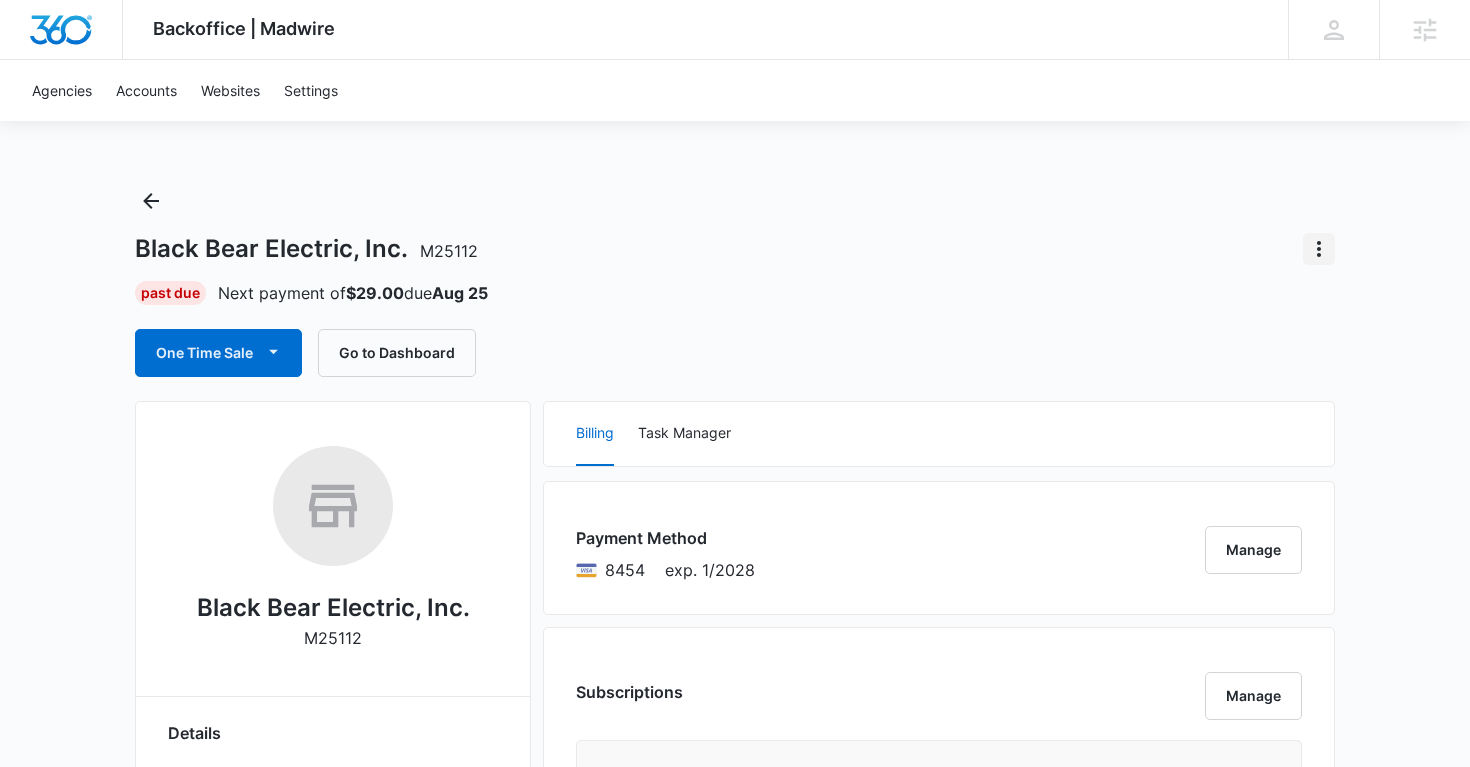 click 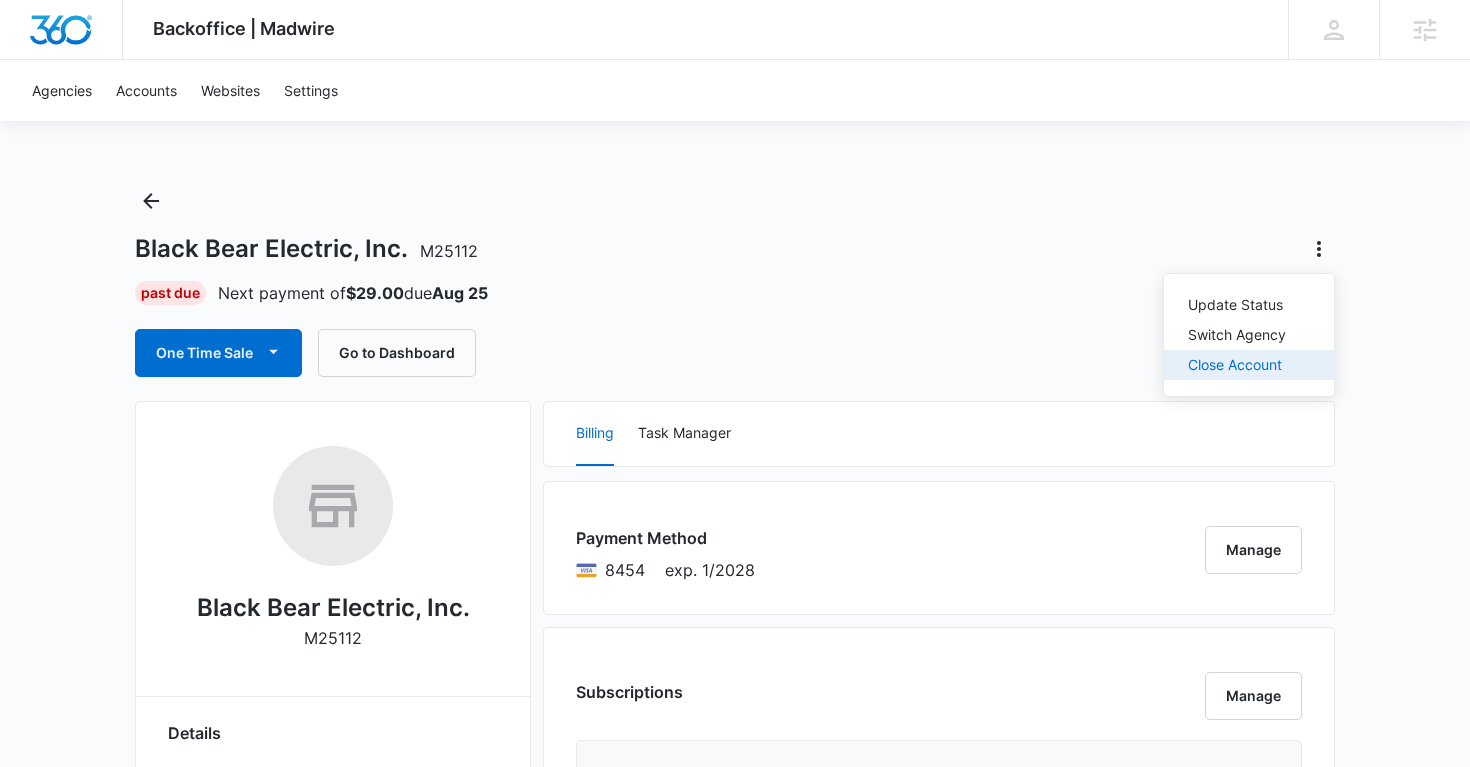 click on "Close Account" at bounding box center [1237, 365] 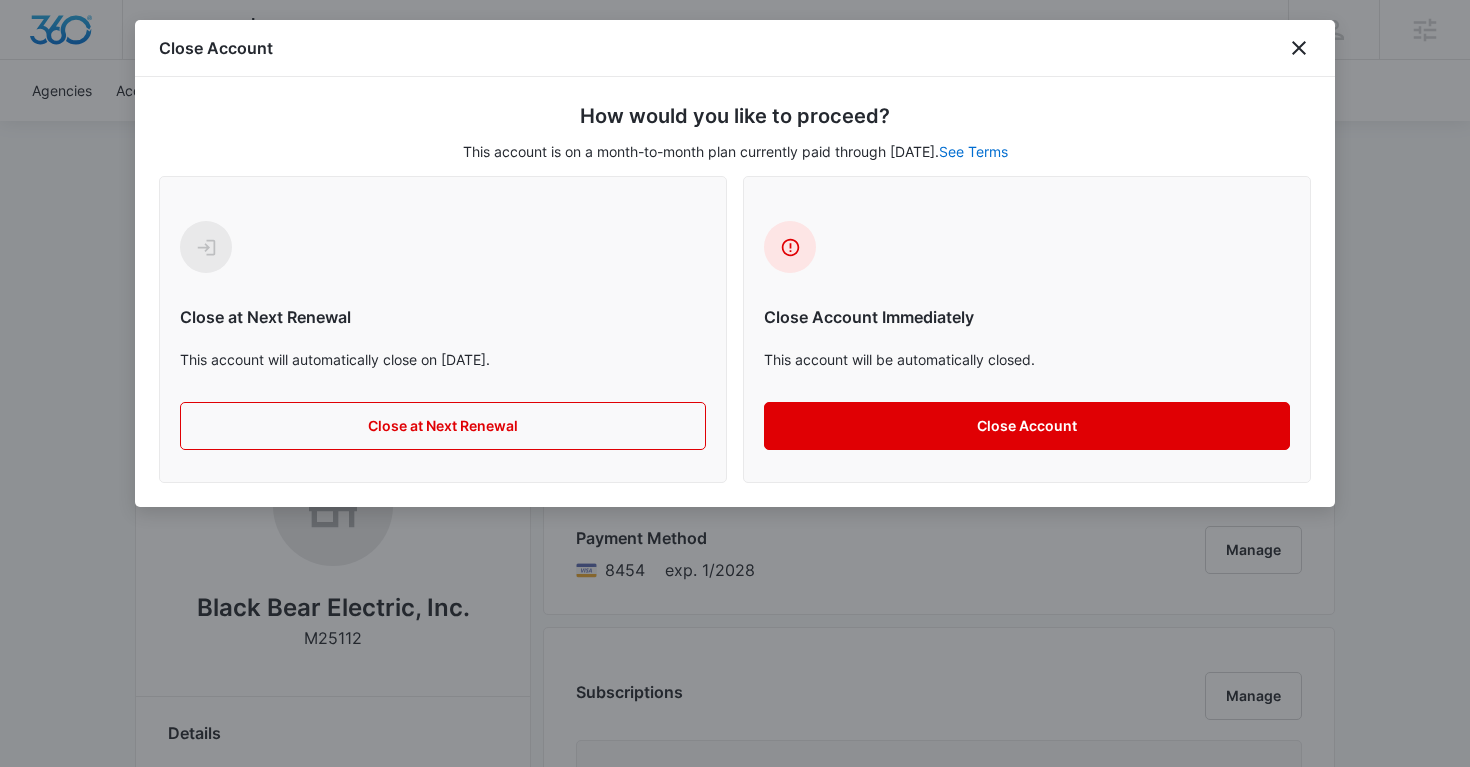 click on "Close Account" at bounding box center [1027, 426] 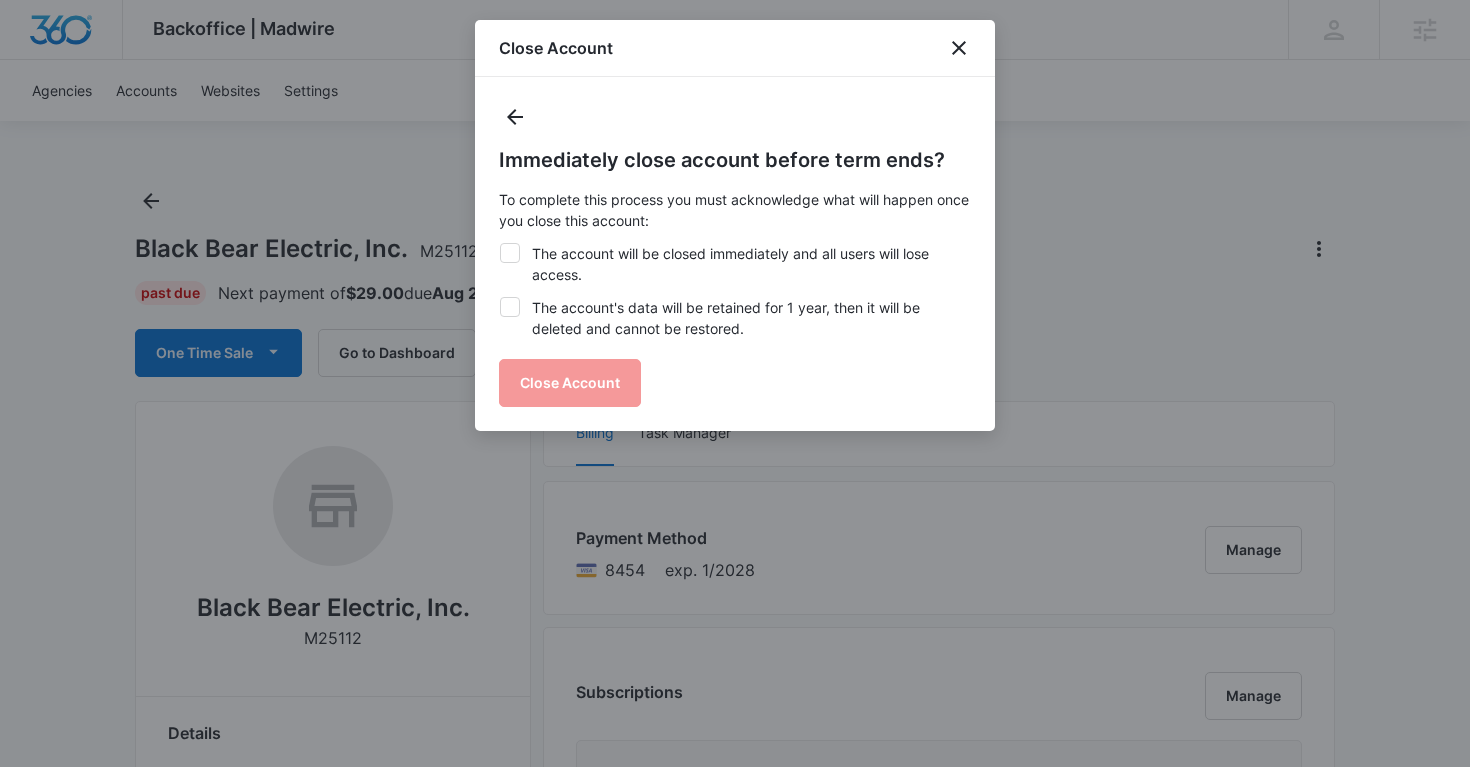 click on "The account will be closed immediately and all users will lose access." at bounding box center (735, 264) 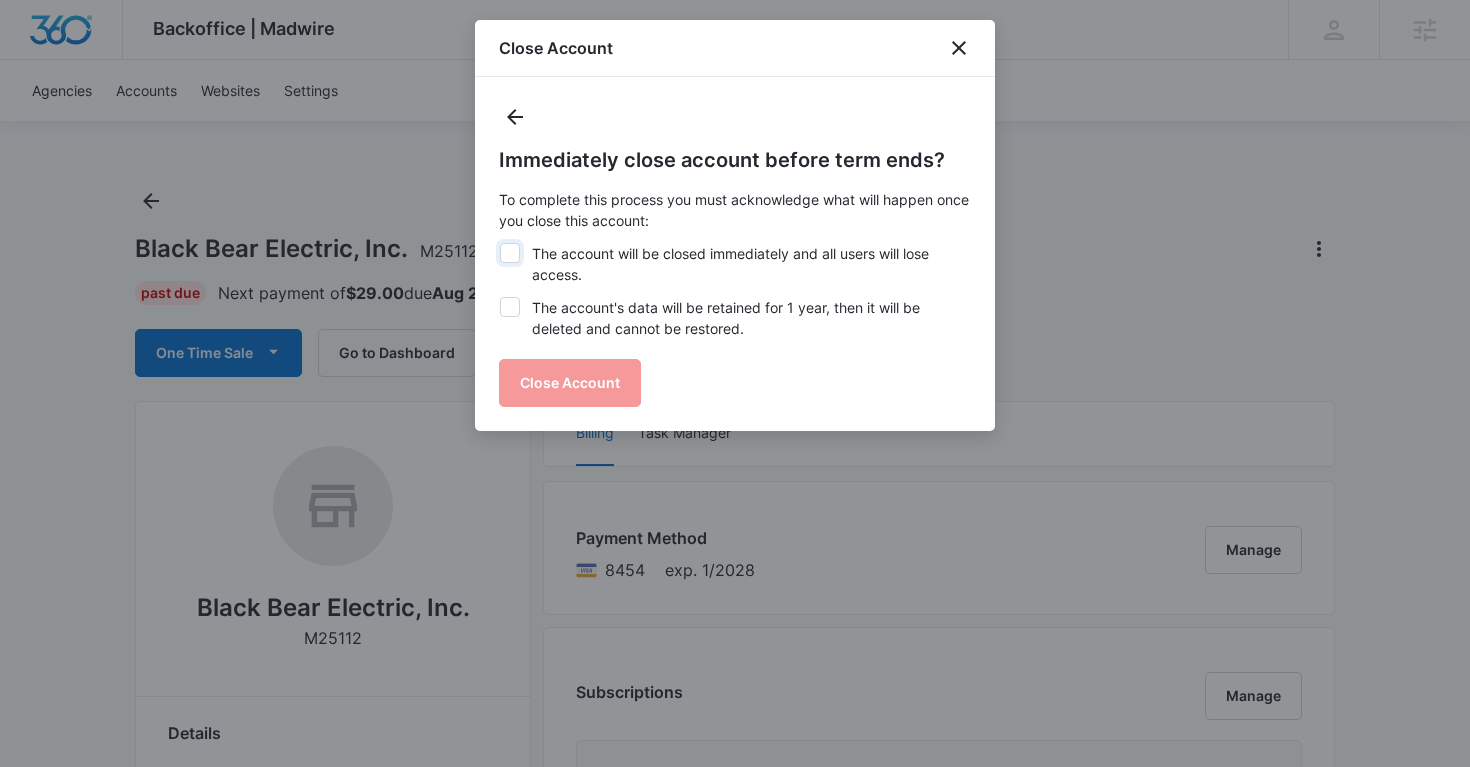 click on "The account will be closed immediately and all users will lose access." at bounding box center [499, 243] 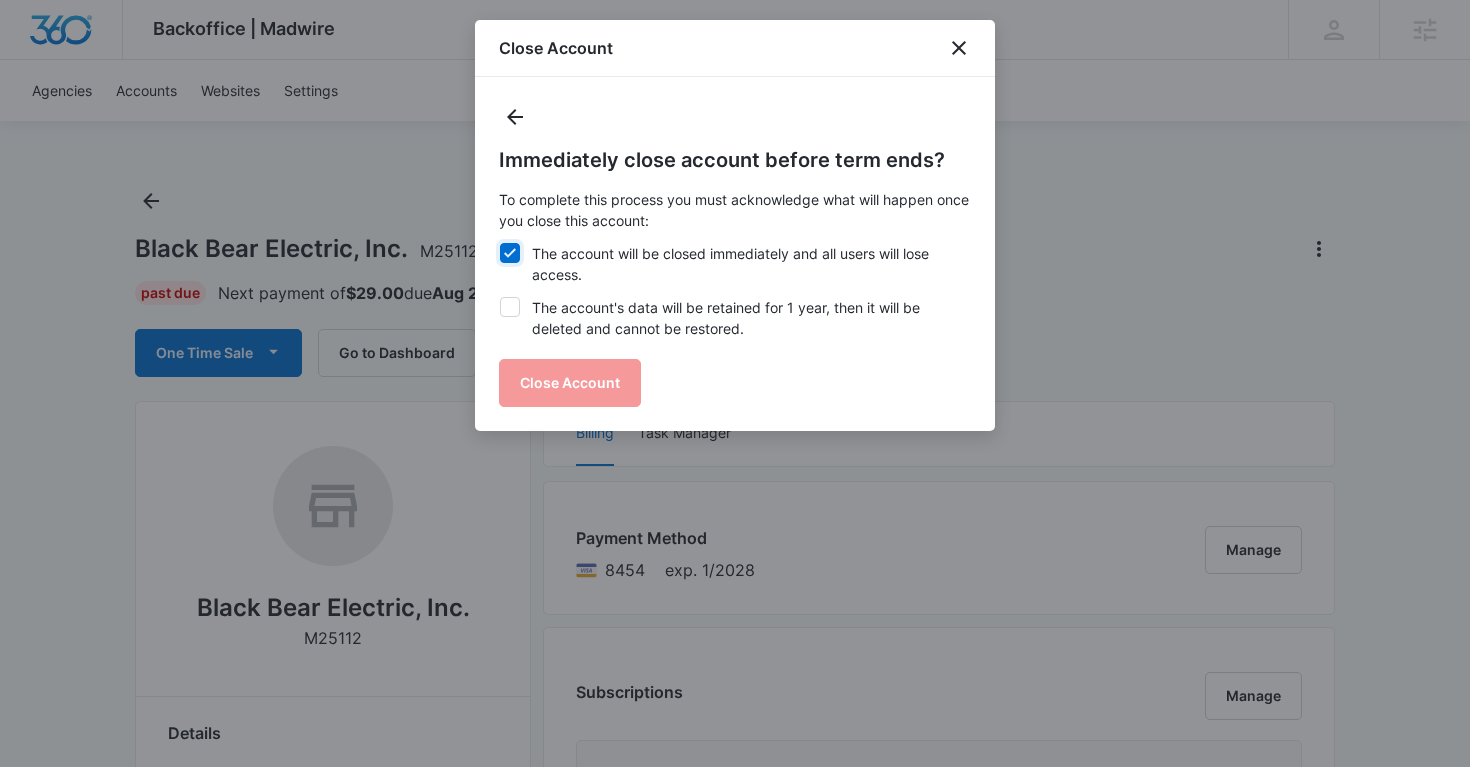 checkbox on "true" 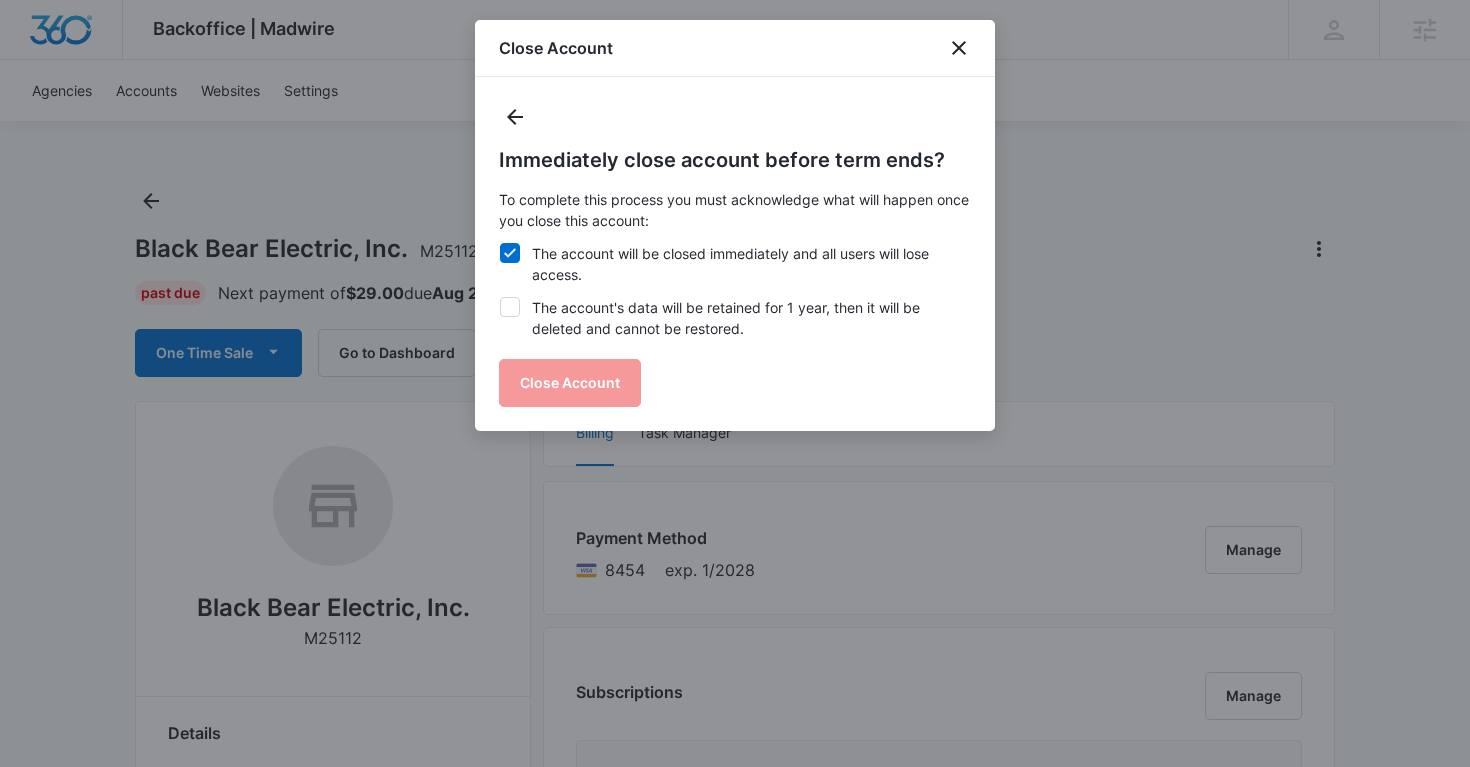 click on "The account's data will be retained for 1 year, then it will be deleted and cannot be restored." at bounding box center [735, 318] 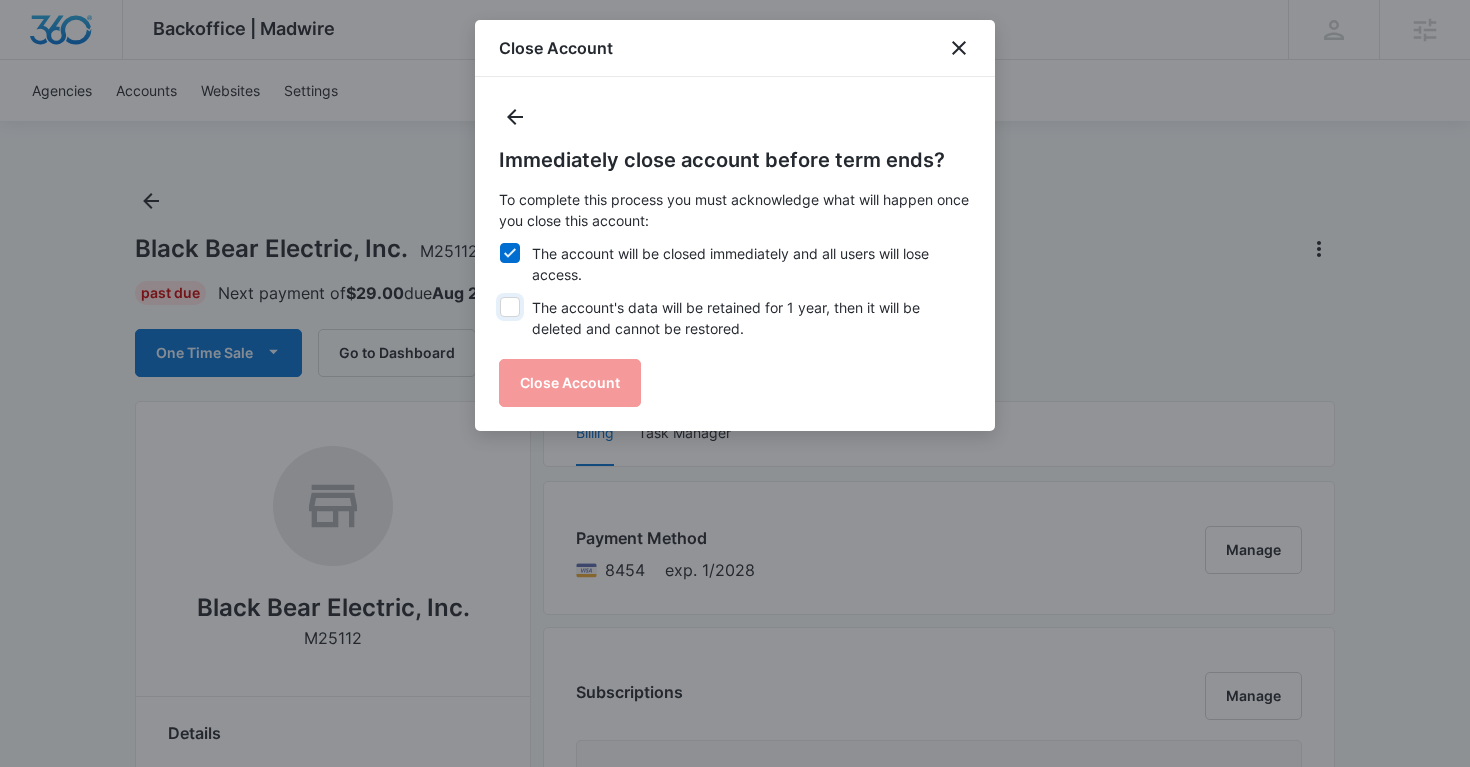 click on "The account's data will be retained for 1 year, then it will be deleted and cannot be restored." at bounding box center [499, 297] 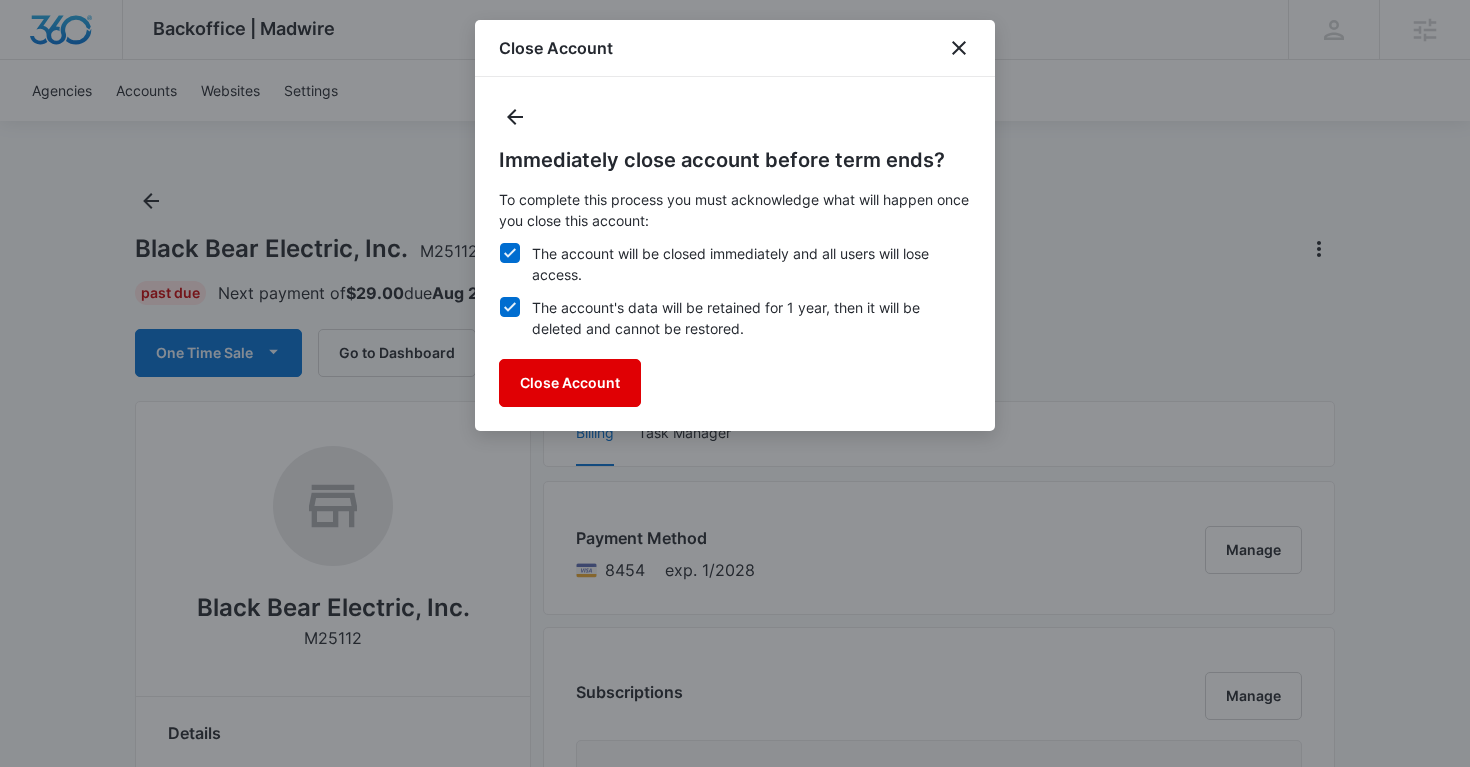 click on "Close Account" at bounding box center (570, 383) 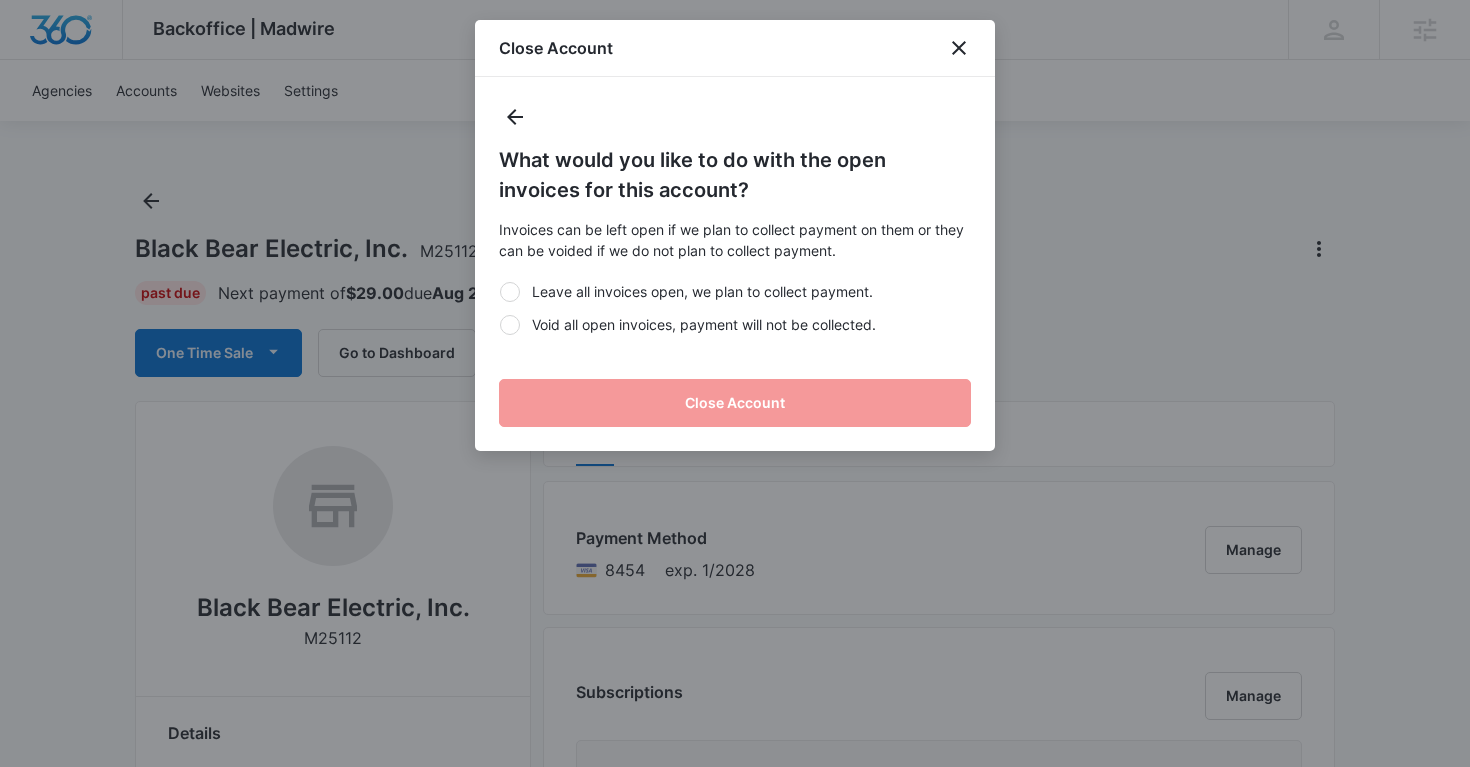 click on "Leave all invoices open, we plan to collect payment. Void all open invoices, payment will not be collected." at bounding box center [735, 308] 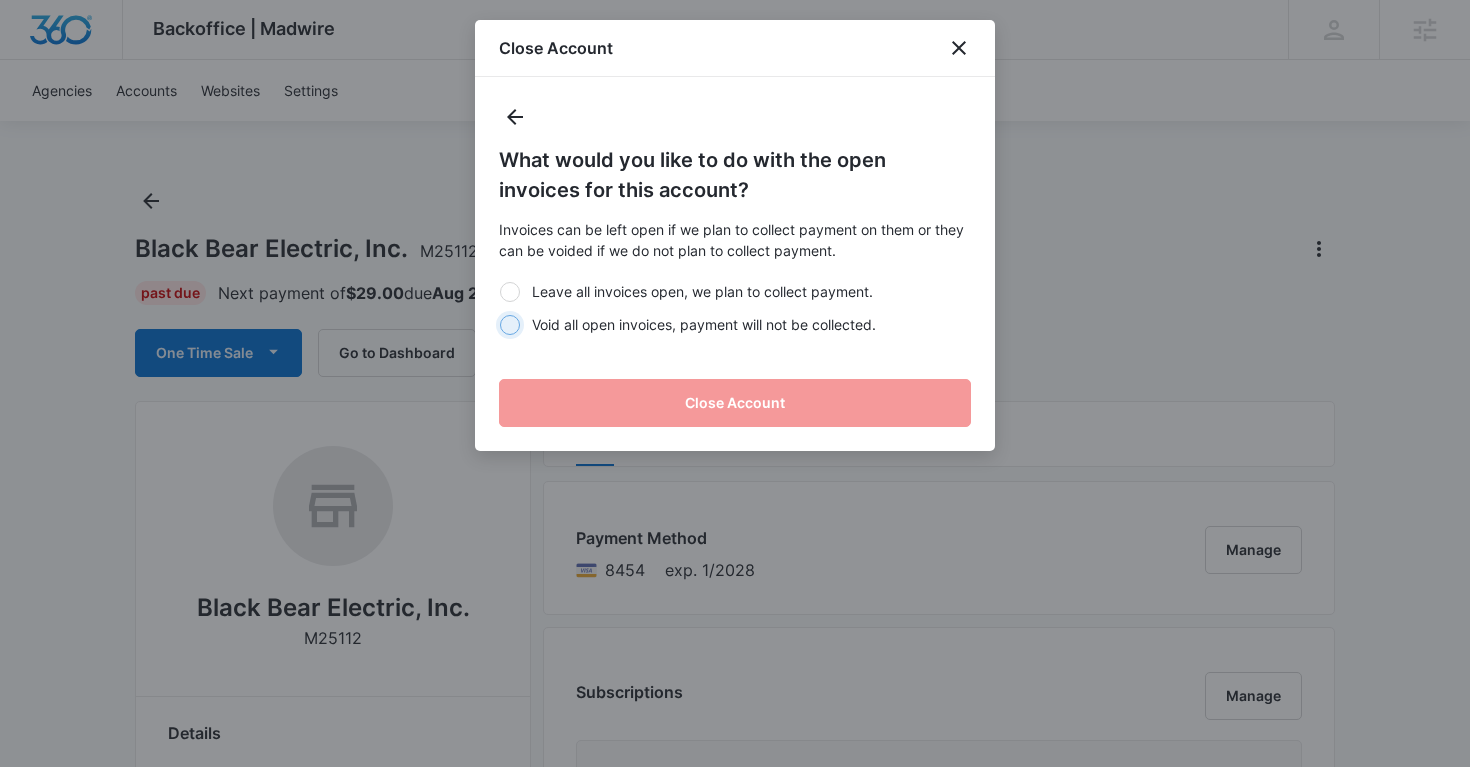 click on "Void all open invoices, payment will not be collected." at bounding box center (499, 324) 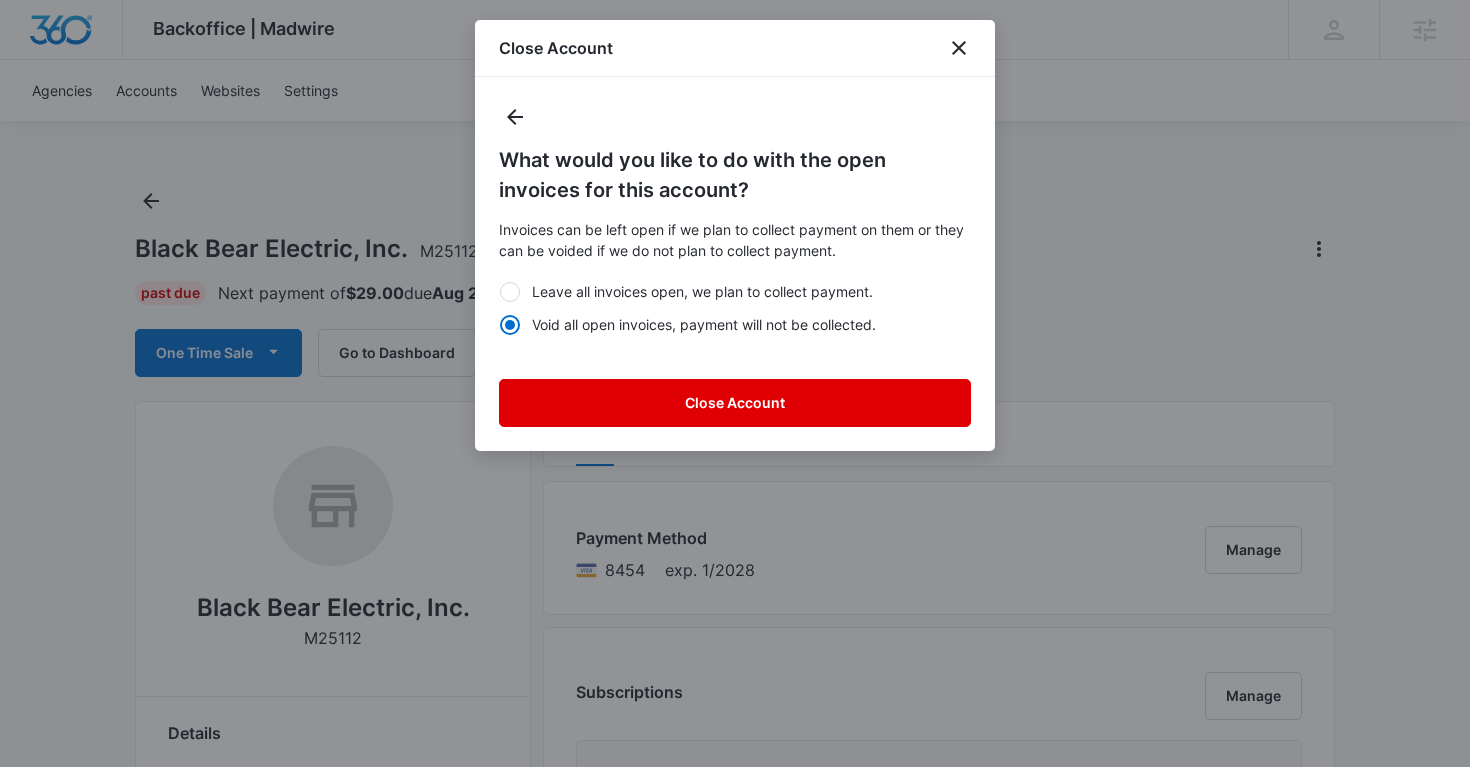 click on "Close Account" at bounding box center (735, 403) 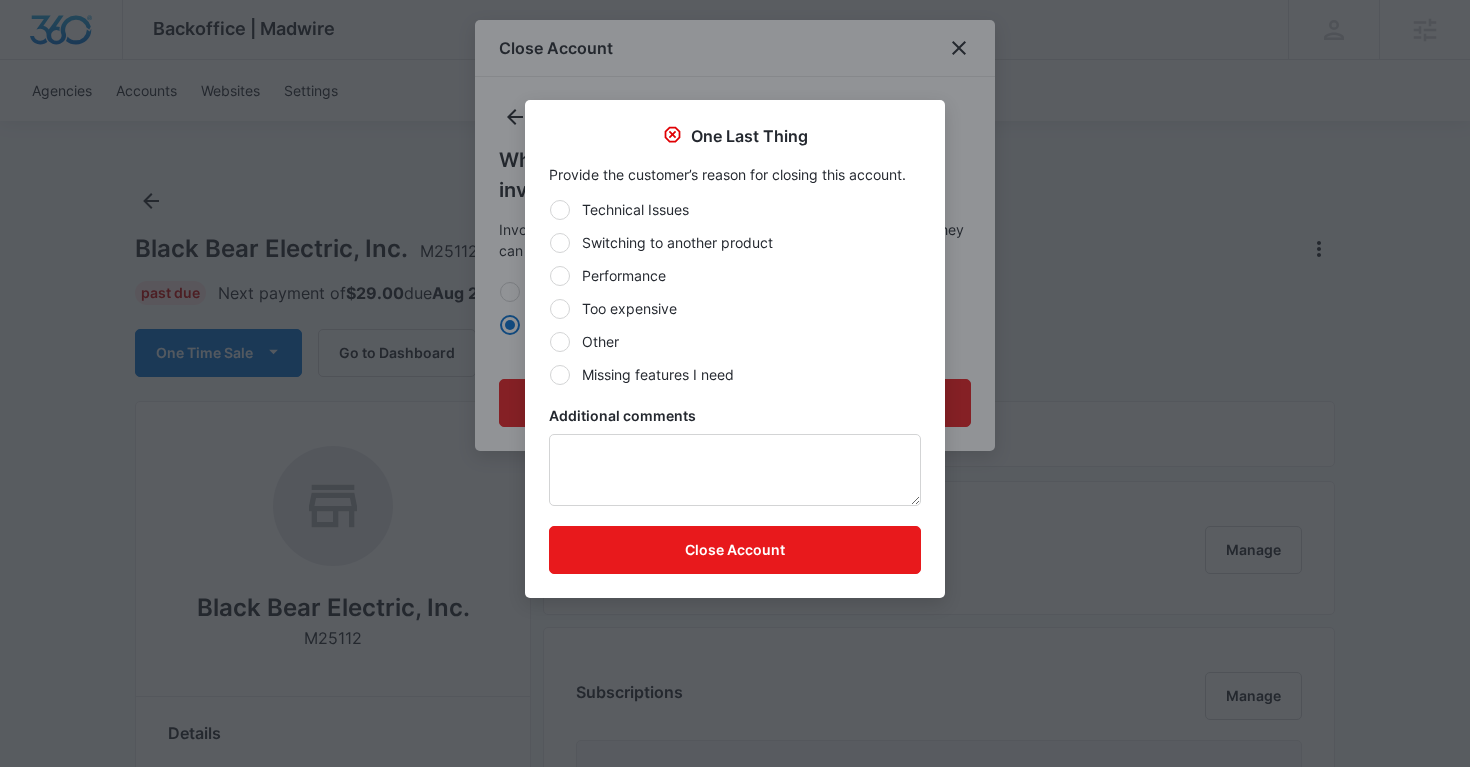 click at bounding box center [560, 342] 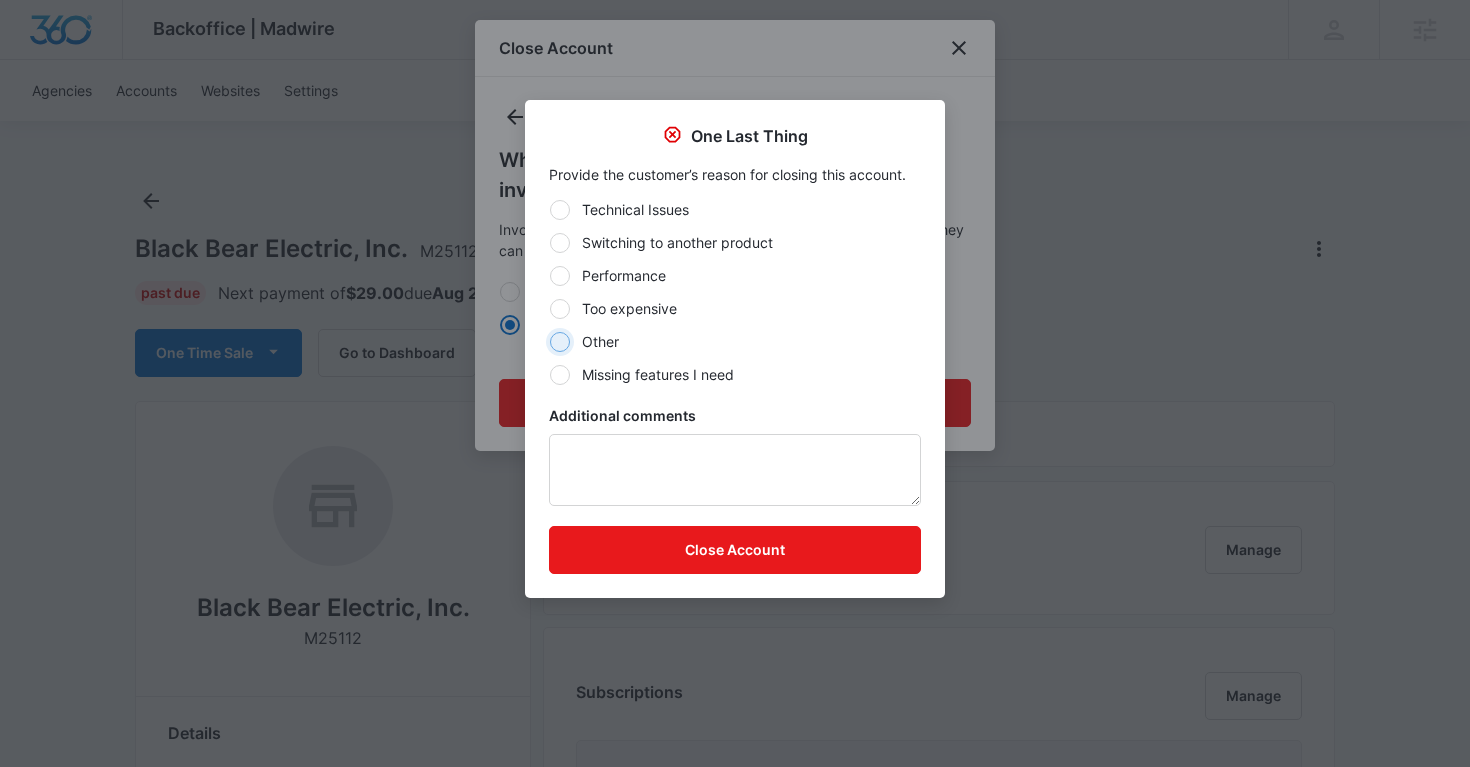 click on "Other" at bounding box center (549, 341) 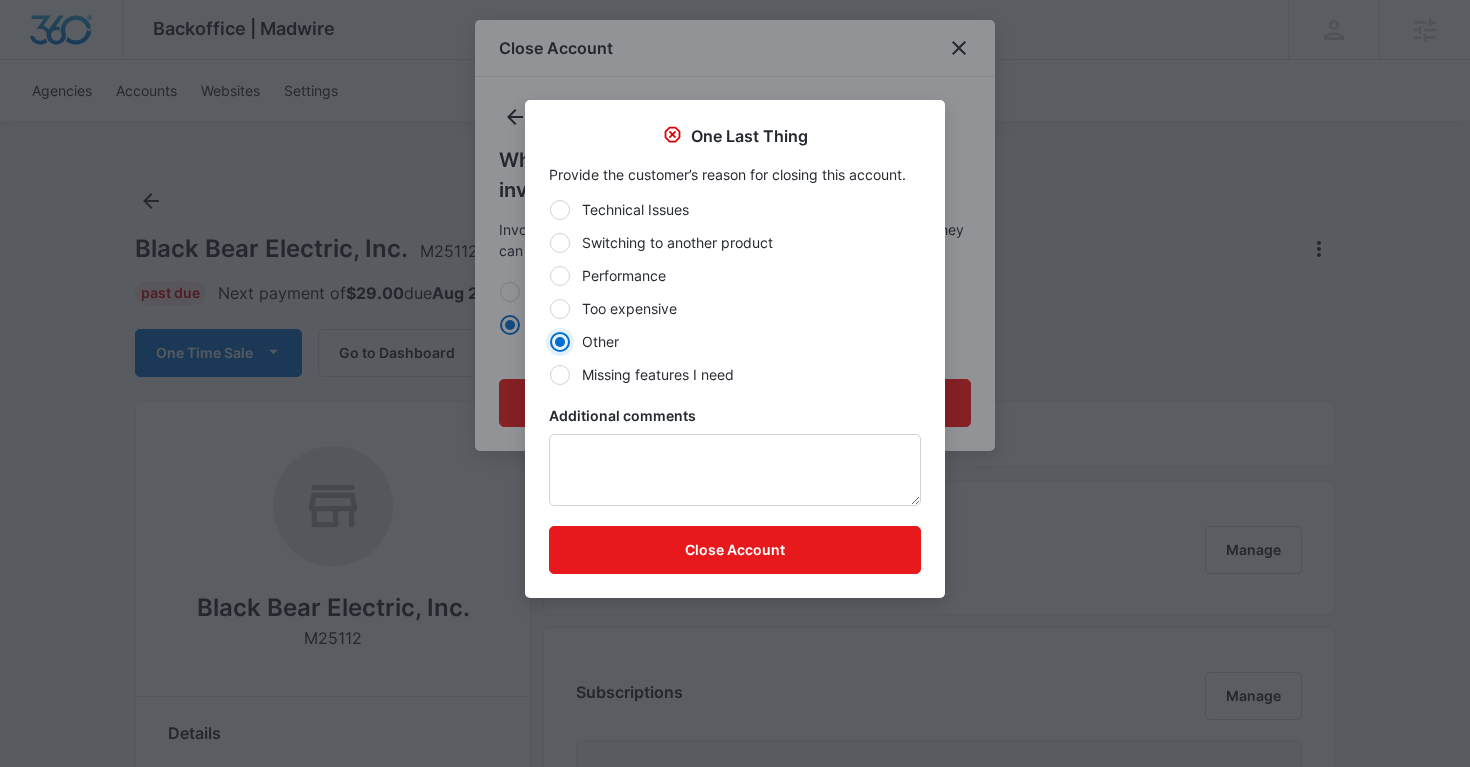 radio on "true" 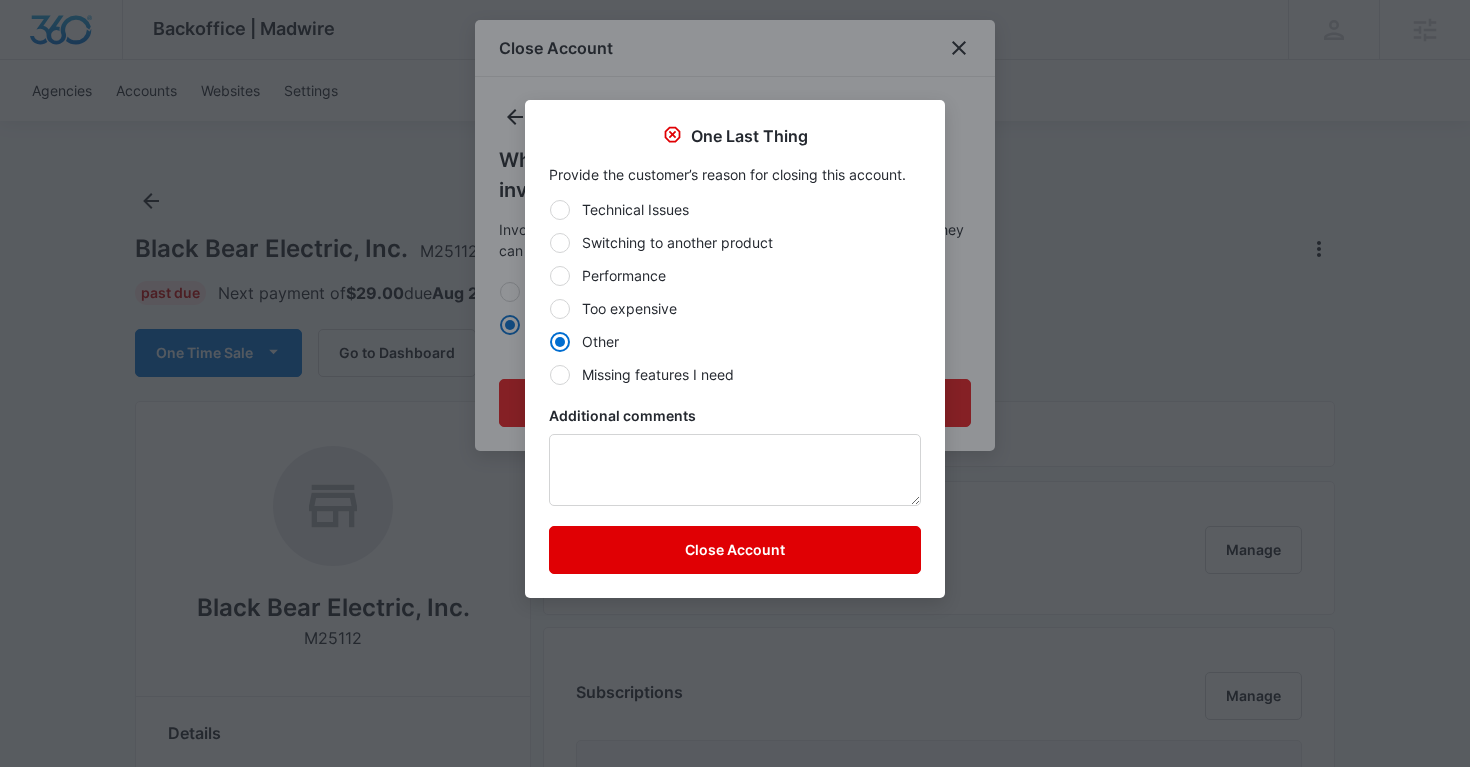 click on "Close Account" at bounding box center [735, 550] 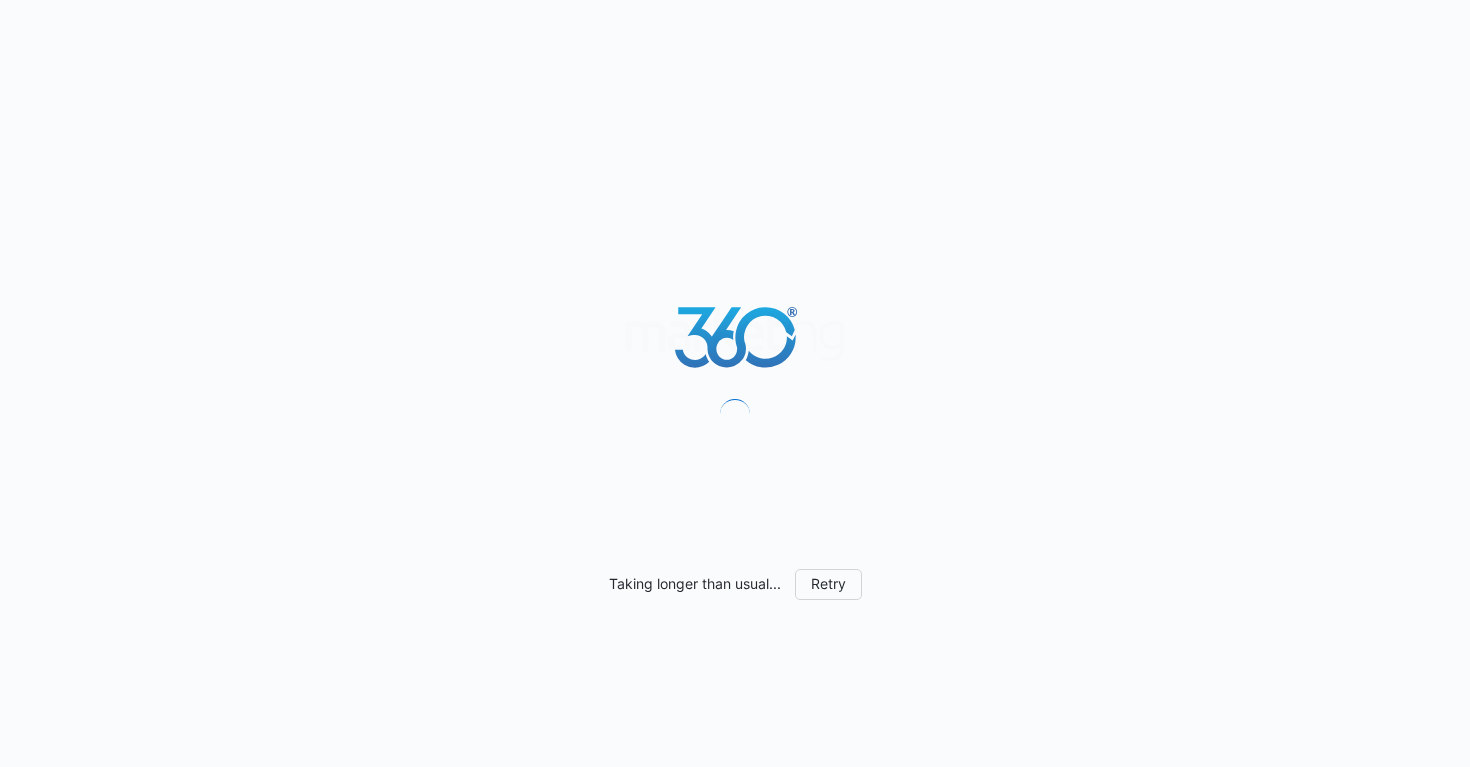 scroll, scrollTop: 0, scrollLeft: 0, axis: both 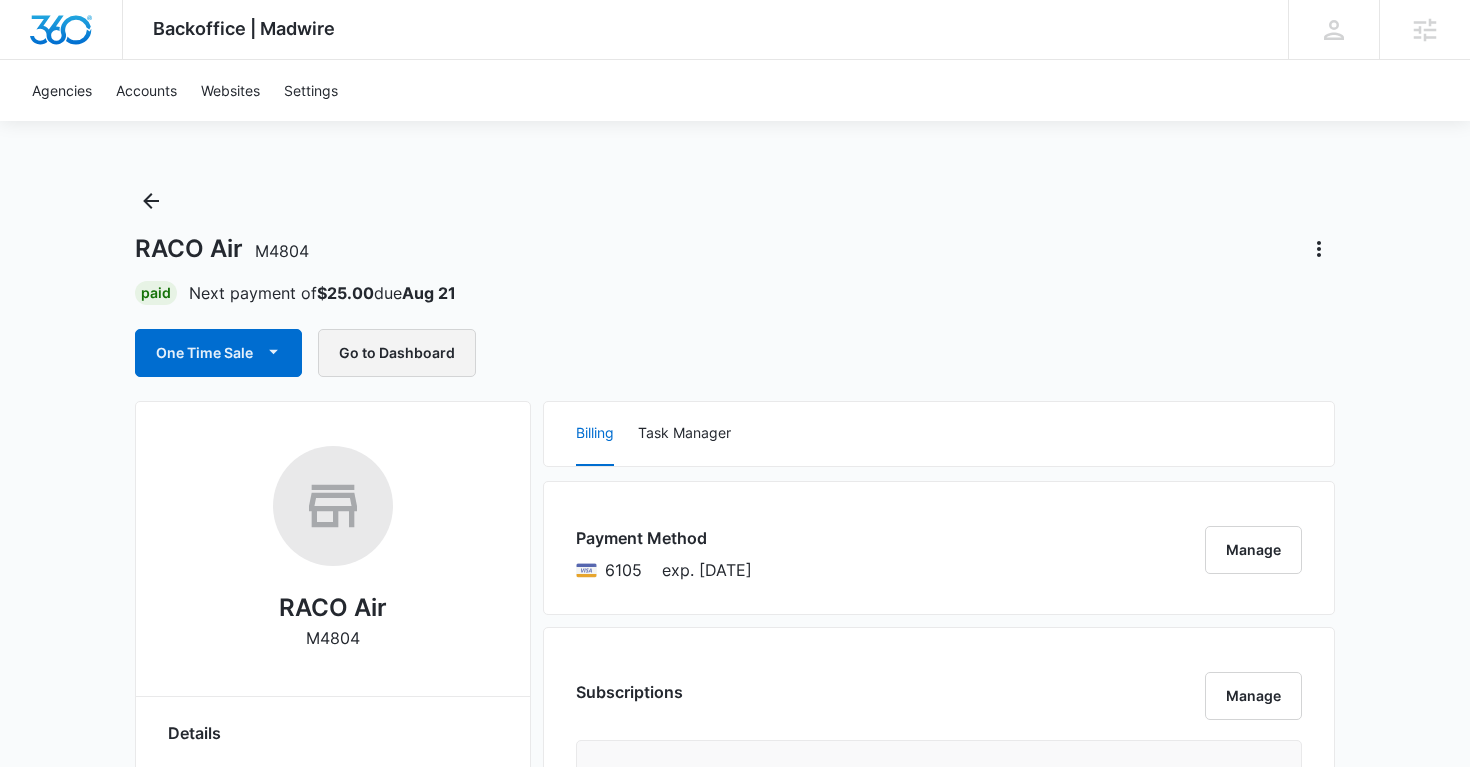 click on "Go to Dashboard" at bounding box center [397, 353] 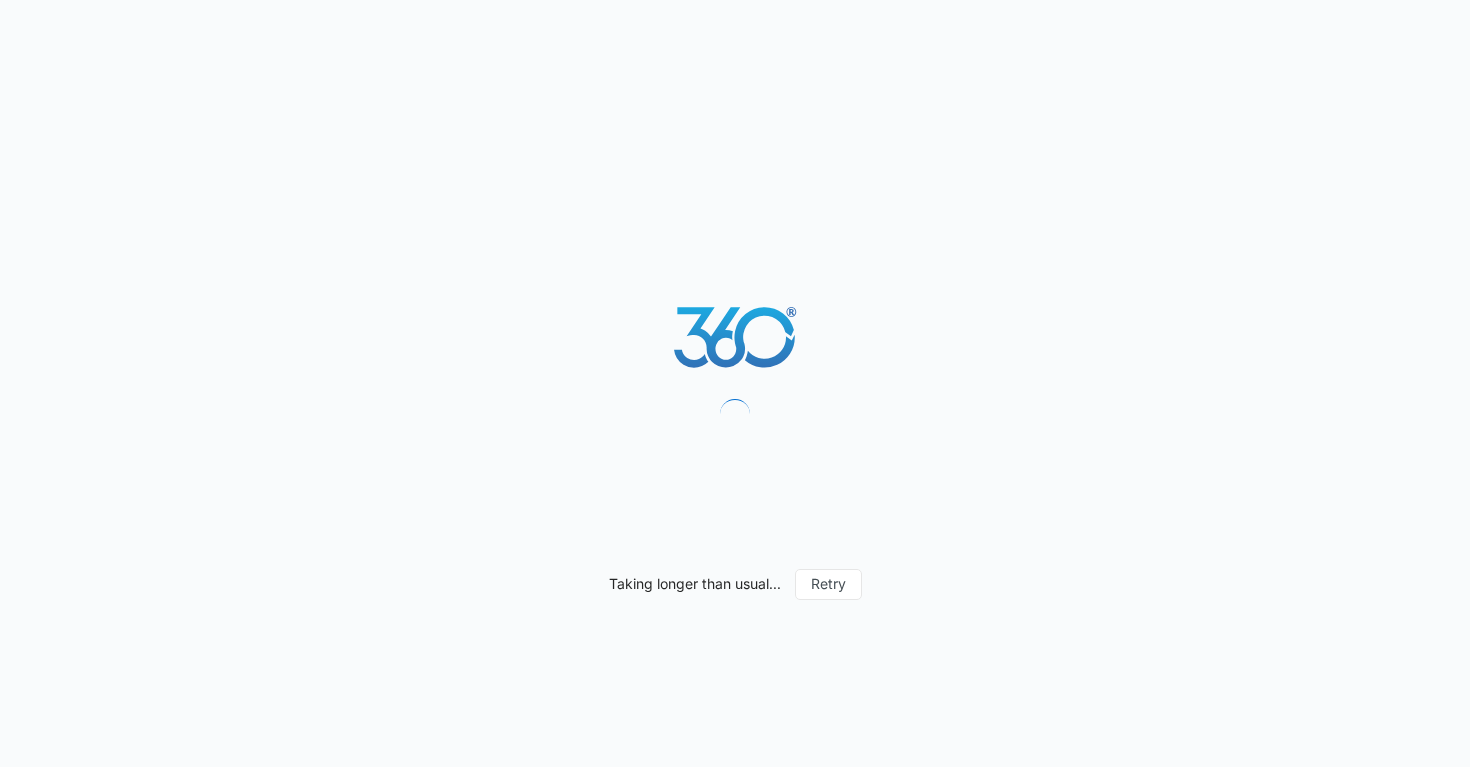 scroll, scrollTop: 0, scrollLeft: 0, axis: both 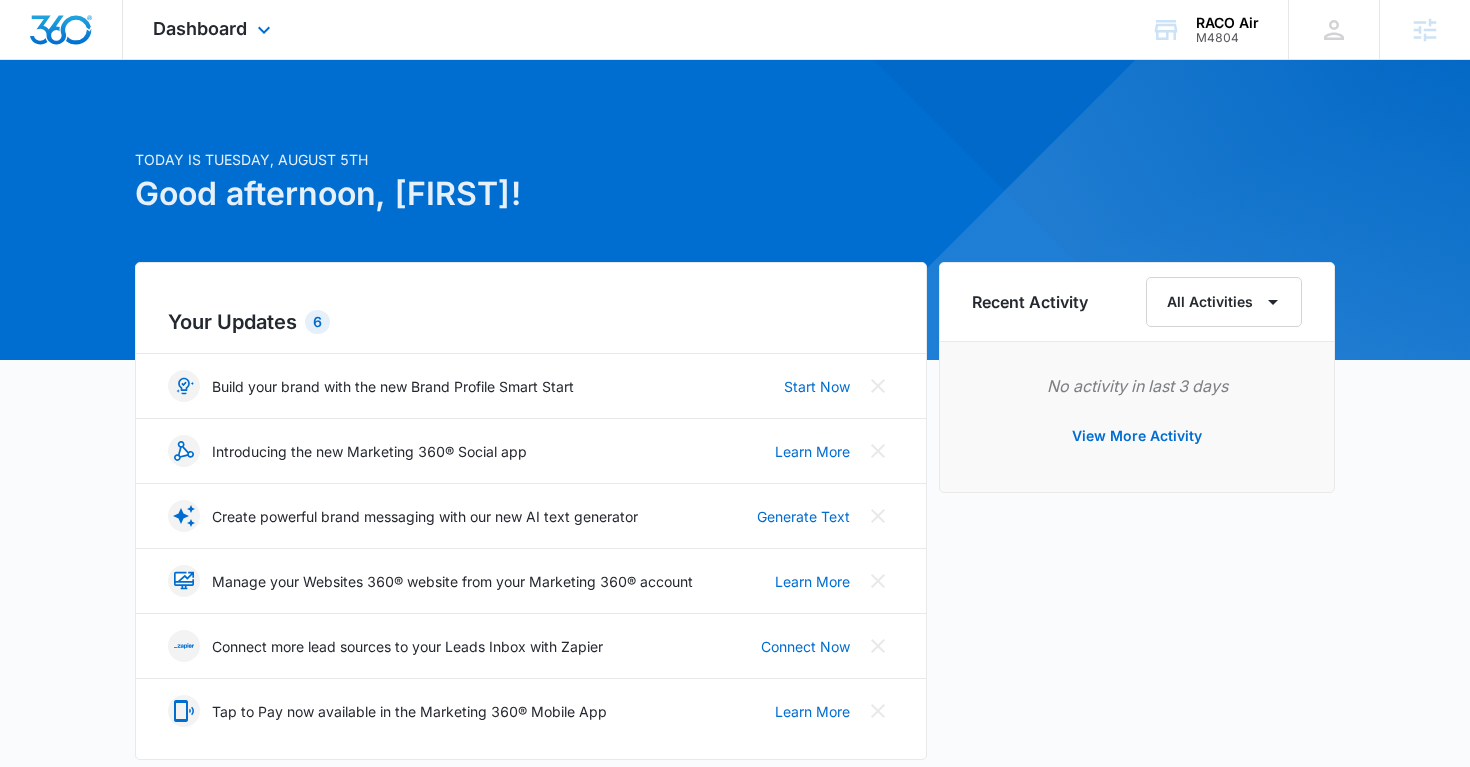 click on "Dashboard Apps Reputation Websites Forms Payments Files Settings" at bounding box center [214, 29] 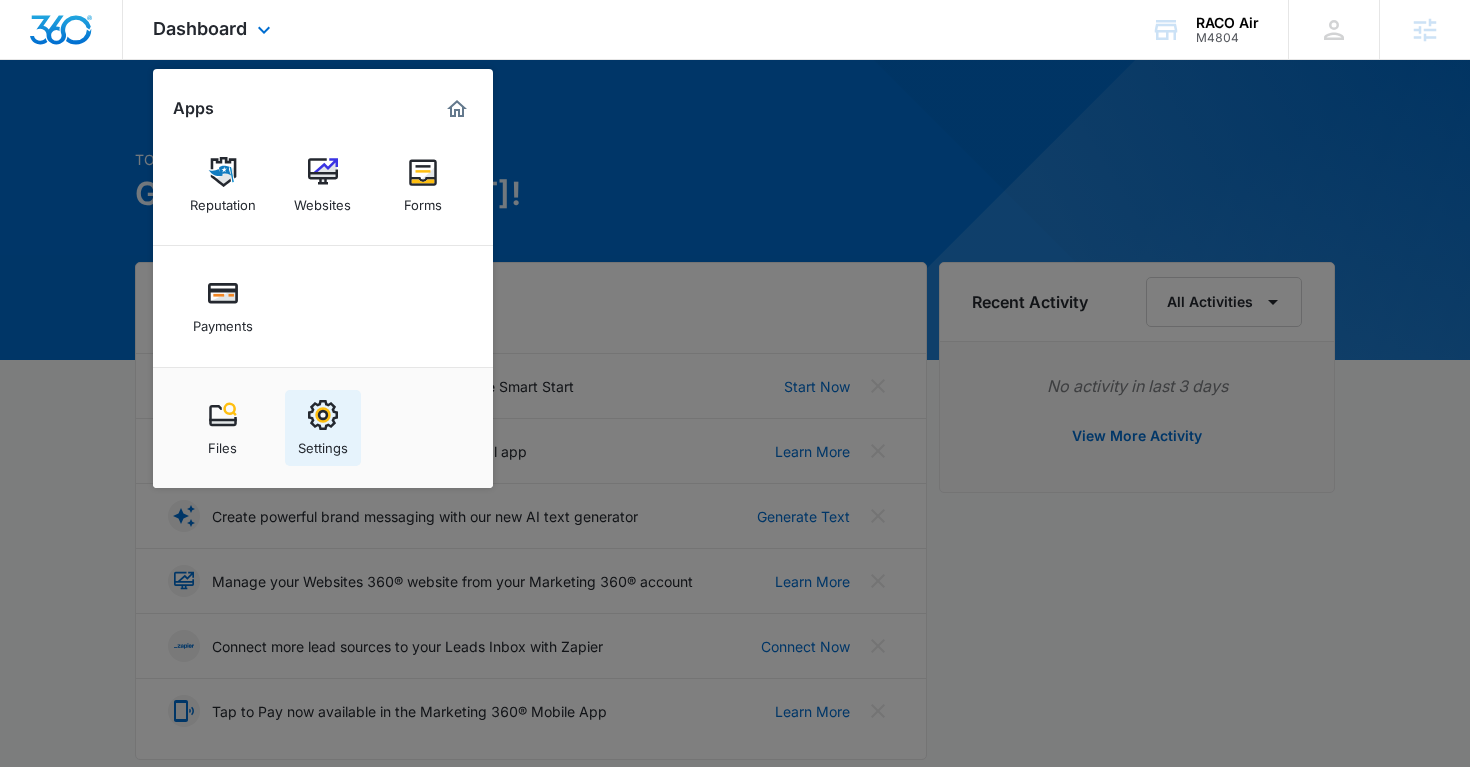 click at bounding box center [323, 415] 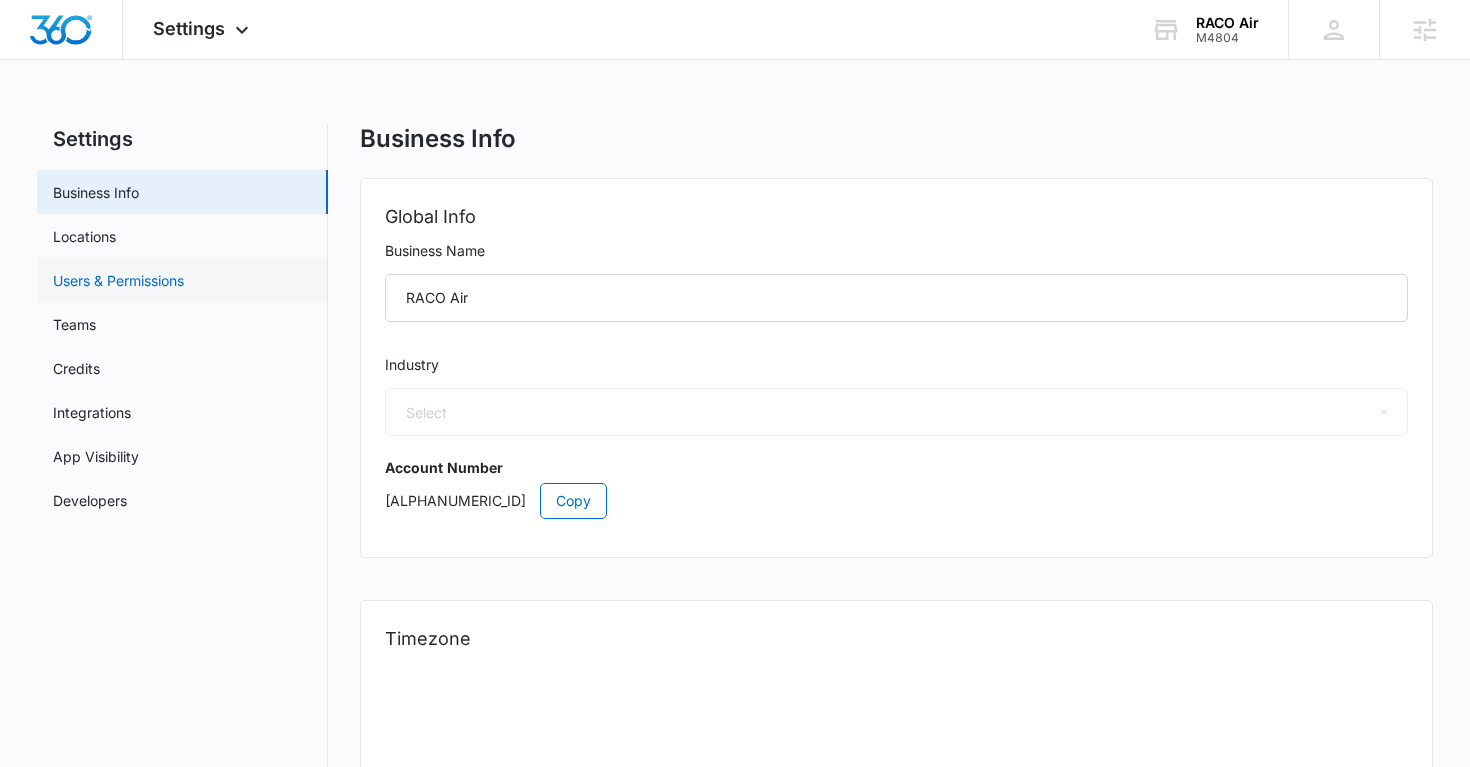 select on "33" 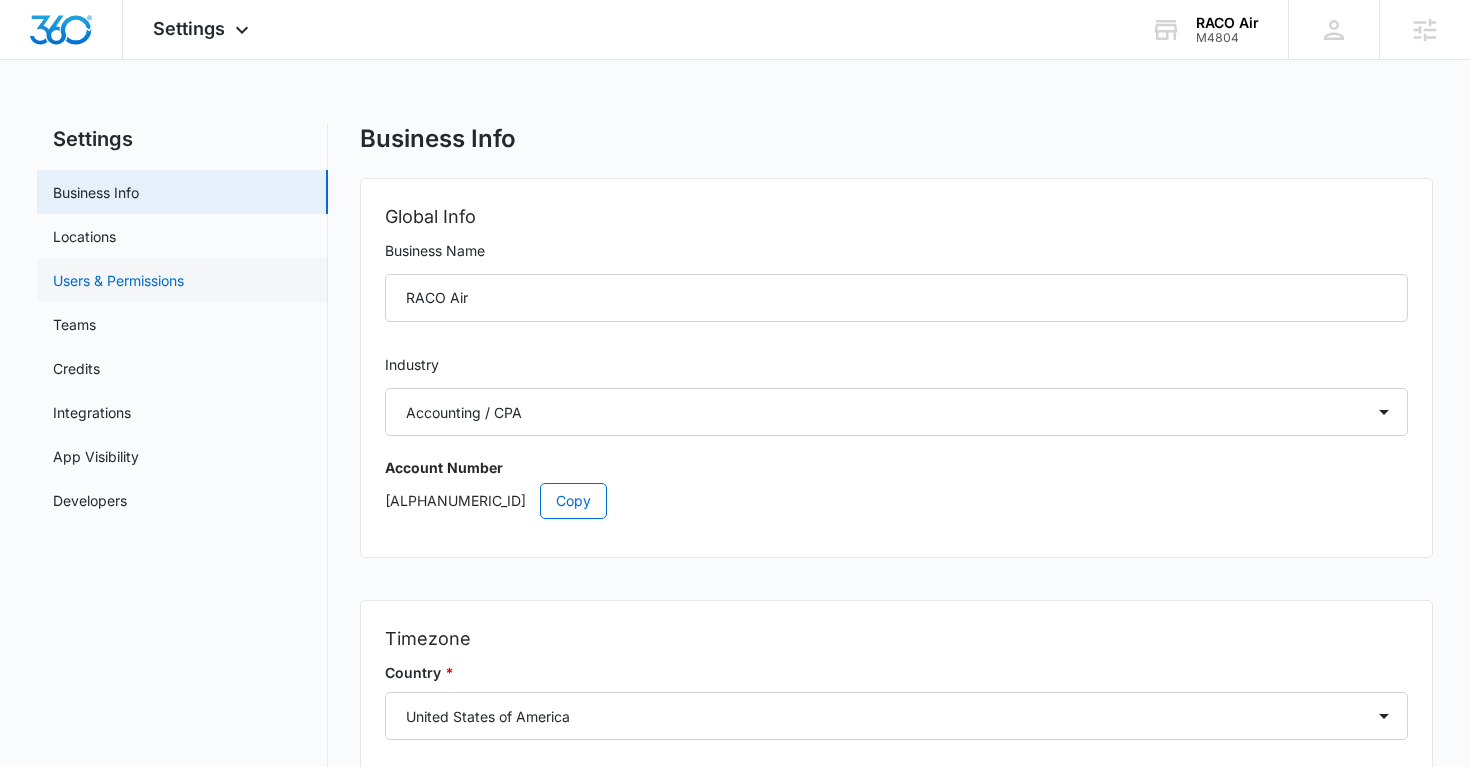 click on "Users & Permissions" at bounding box center (118, 280) 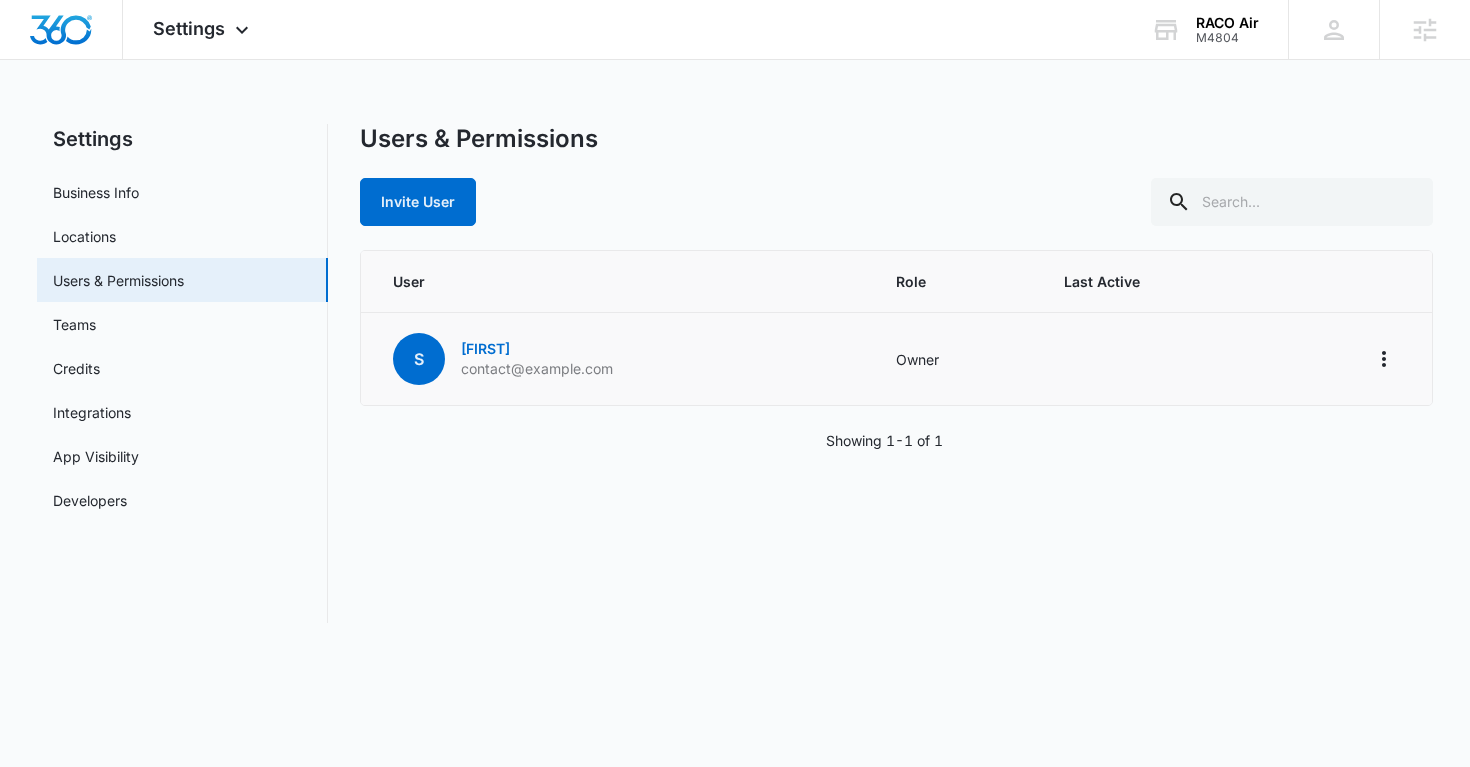 click on "contact@example.com" at bounding box center [537, 369] 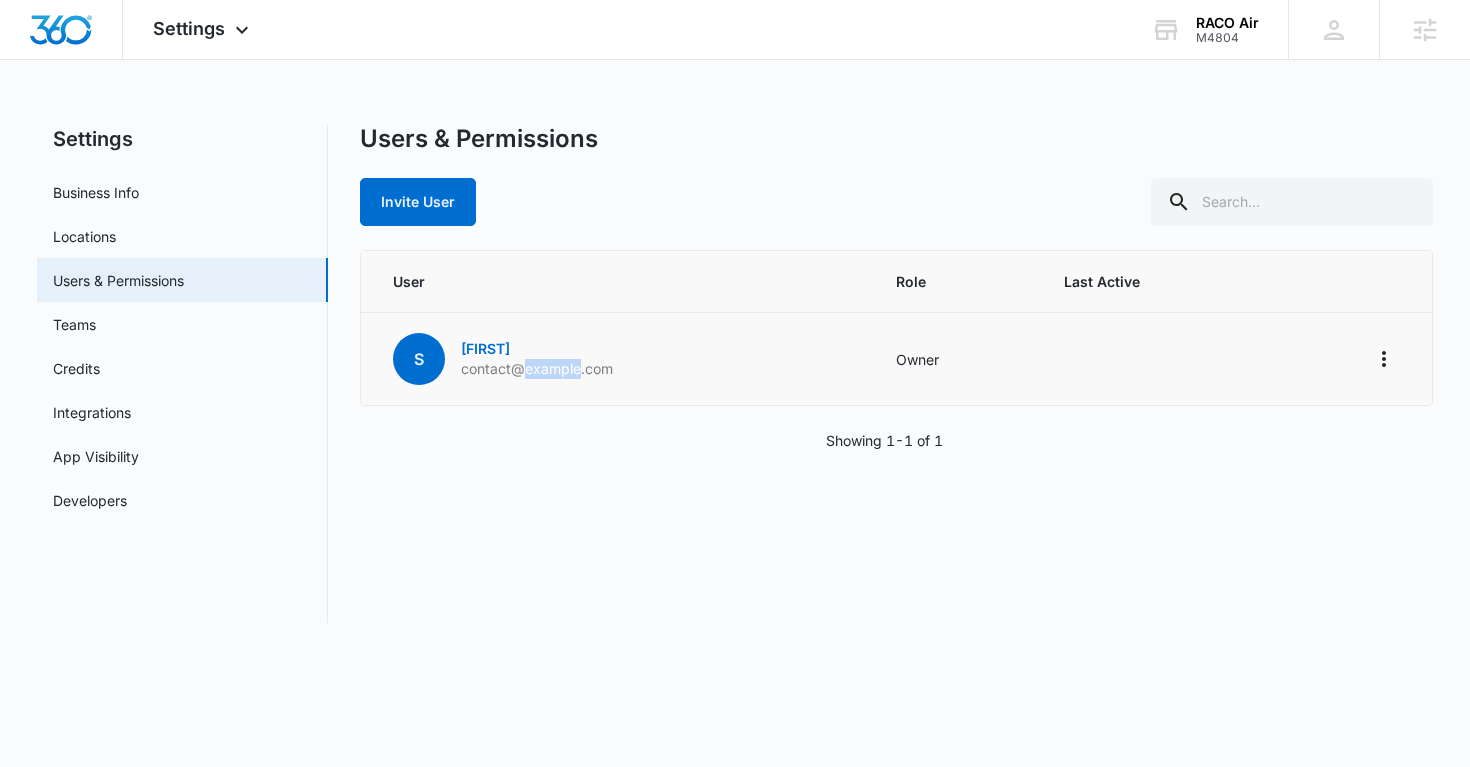 click on "contact@example.com" at bounding box center [537, 369] 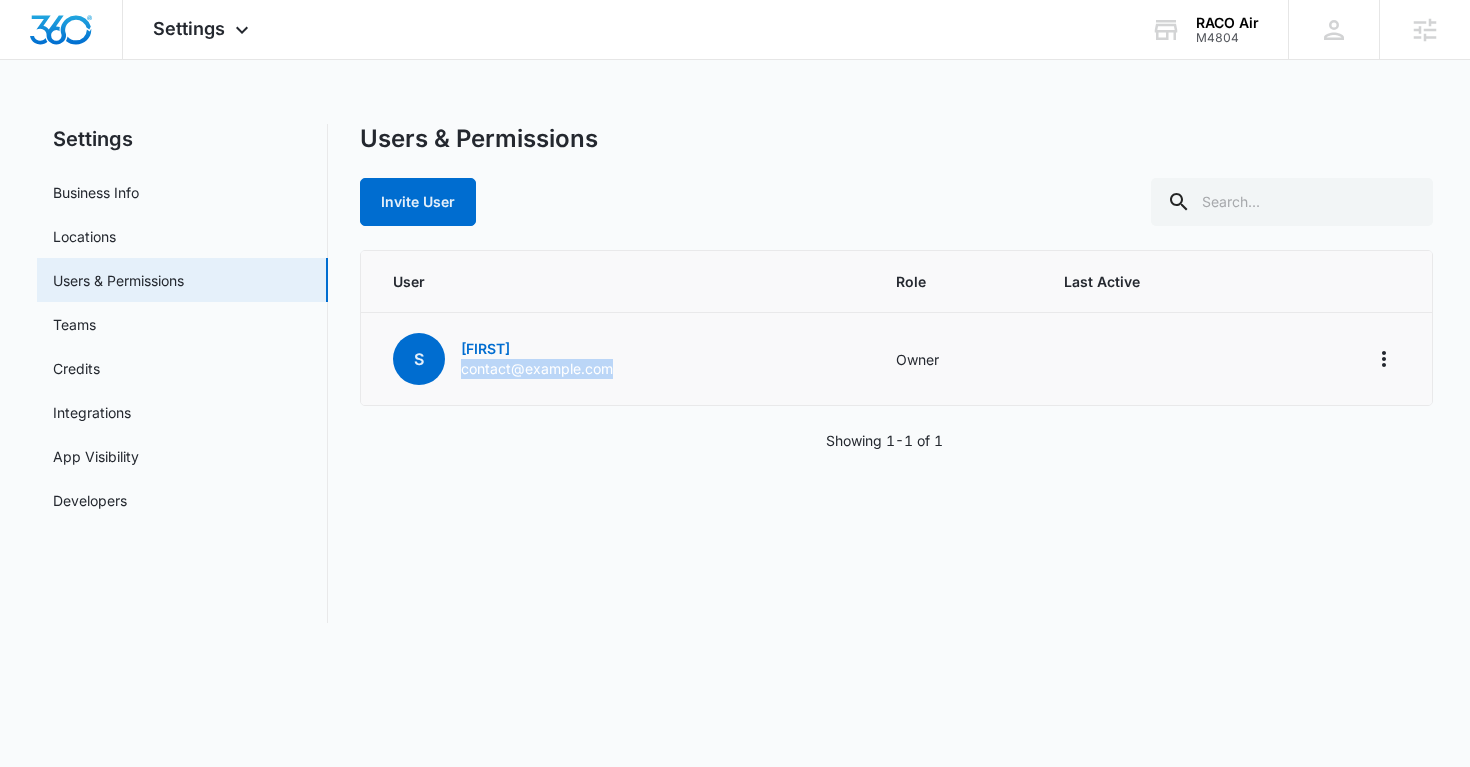 click on "contact@example.com" at bounding box center [537, 369] 